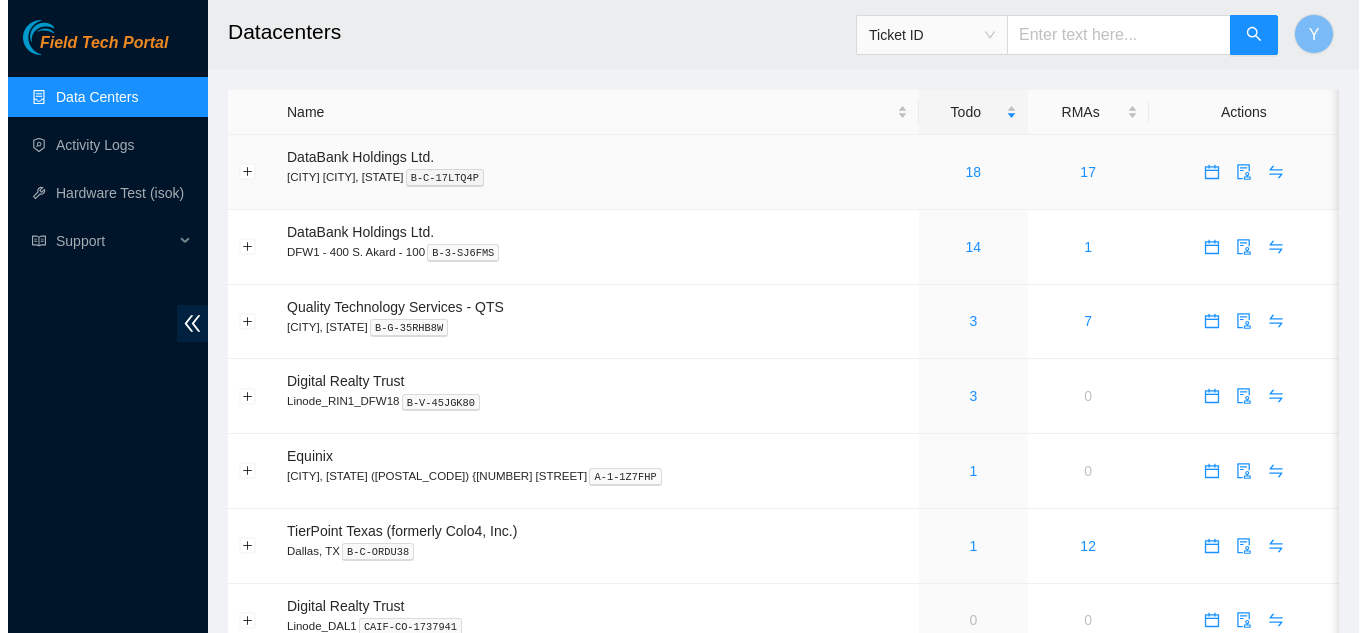 scroll, scrollTop: 0, scrollLeft: 0, axis: both 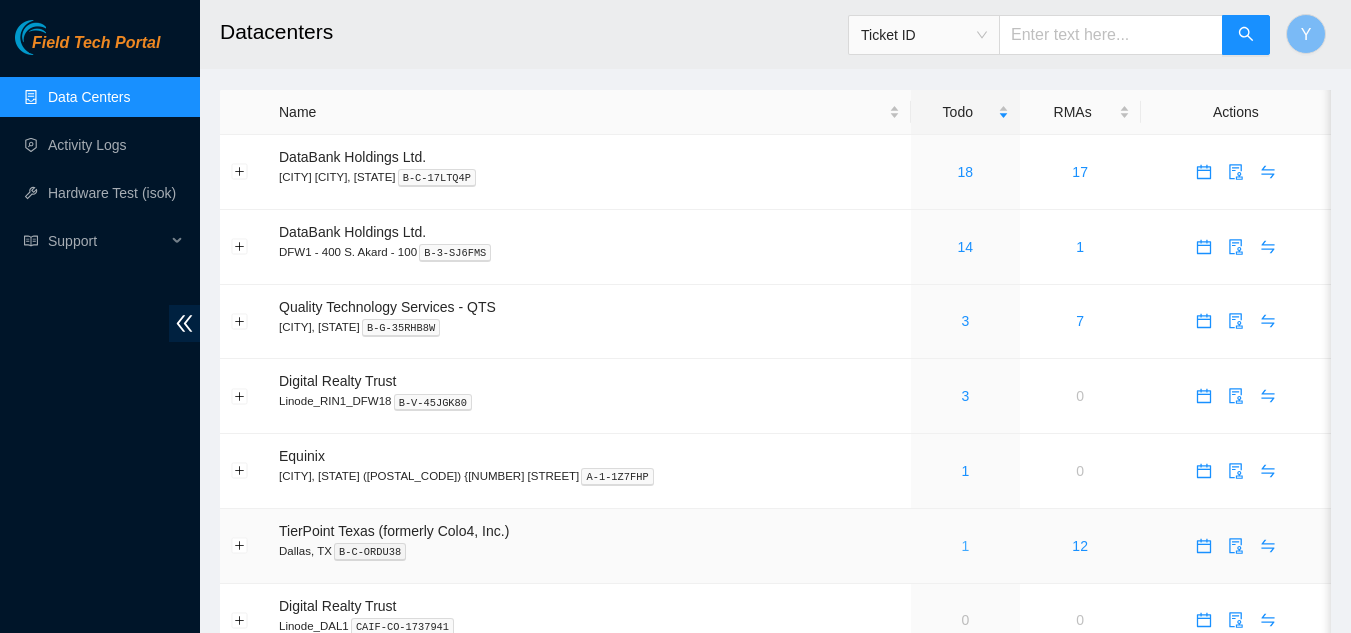 click on "1" at bounding box center [965, 546] 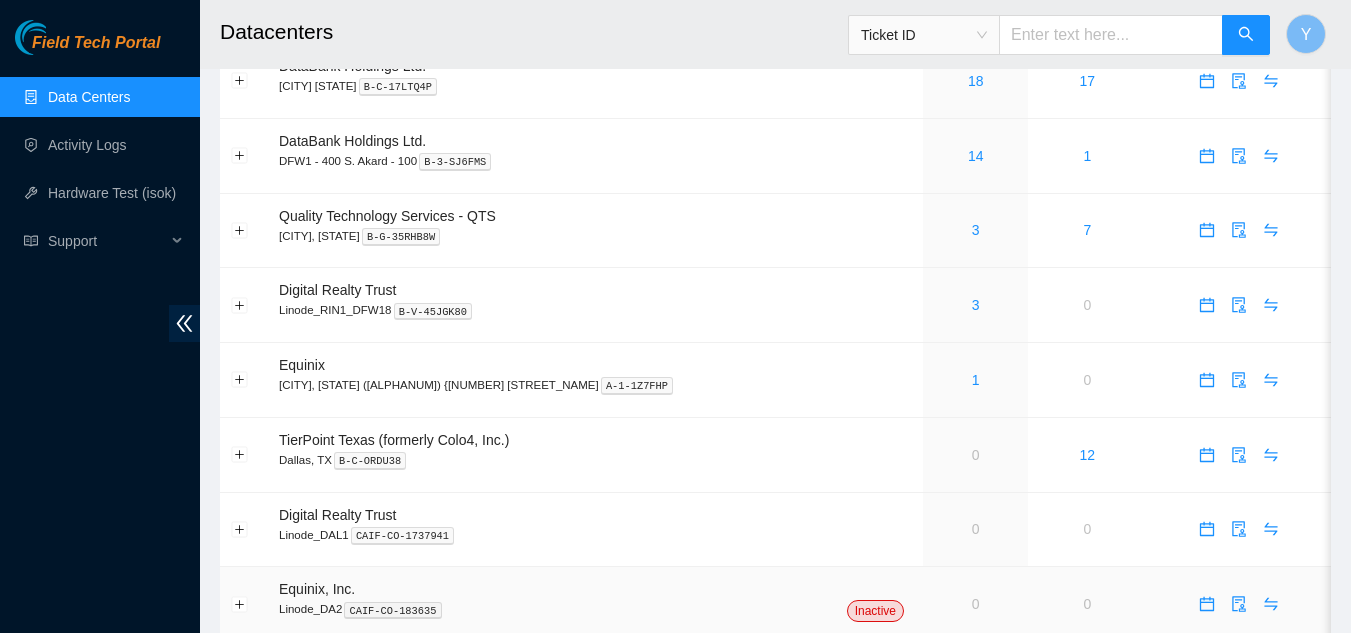 scroll, scrollTop: 62, scrollLeft: 0, axis: vertical 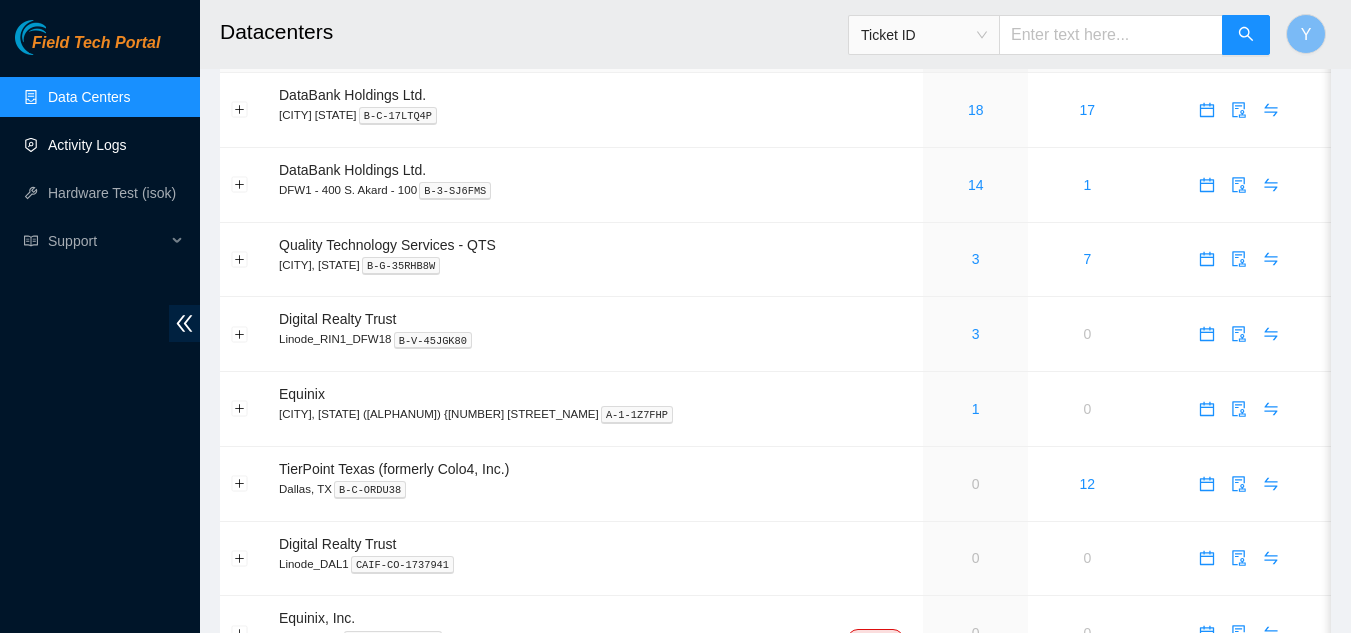 click on "Activity Logs" at bounding box center (87, 145) 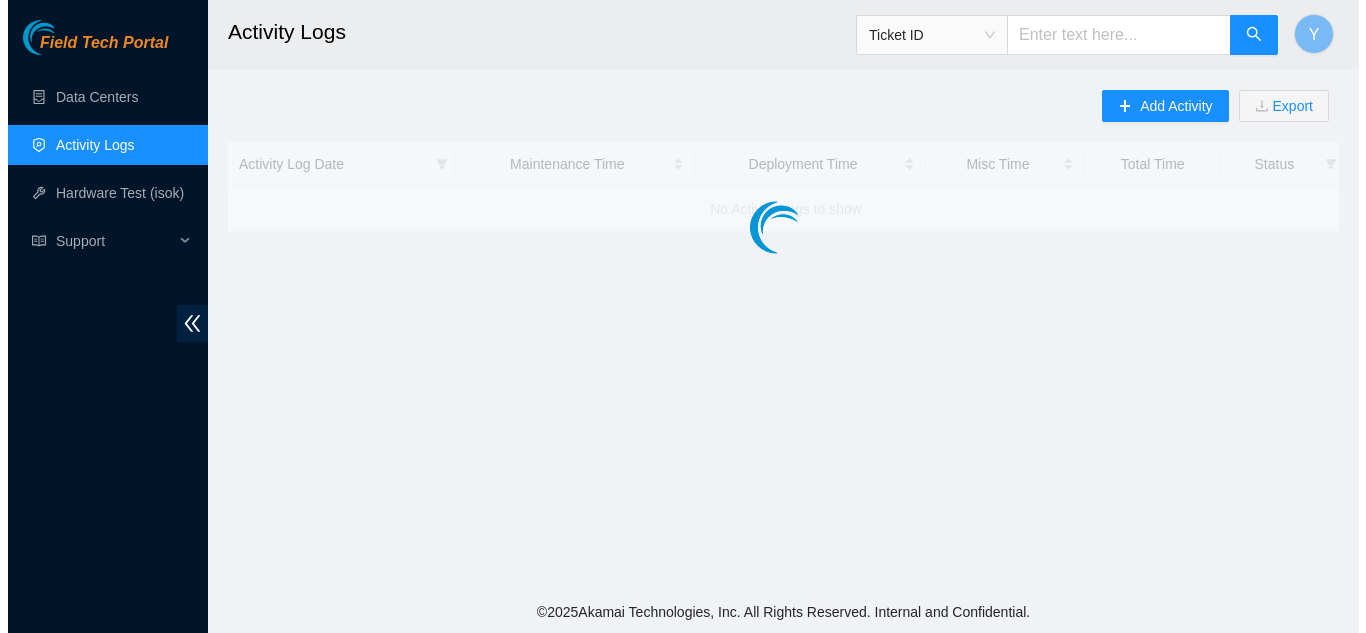 scroll, scrollTop: 0, scrollLeft: 0, axis: both 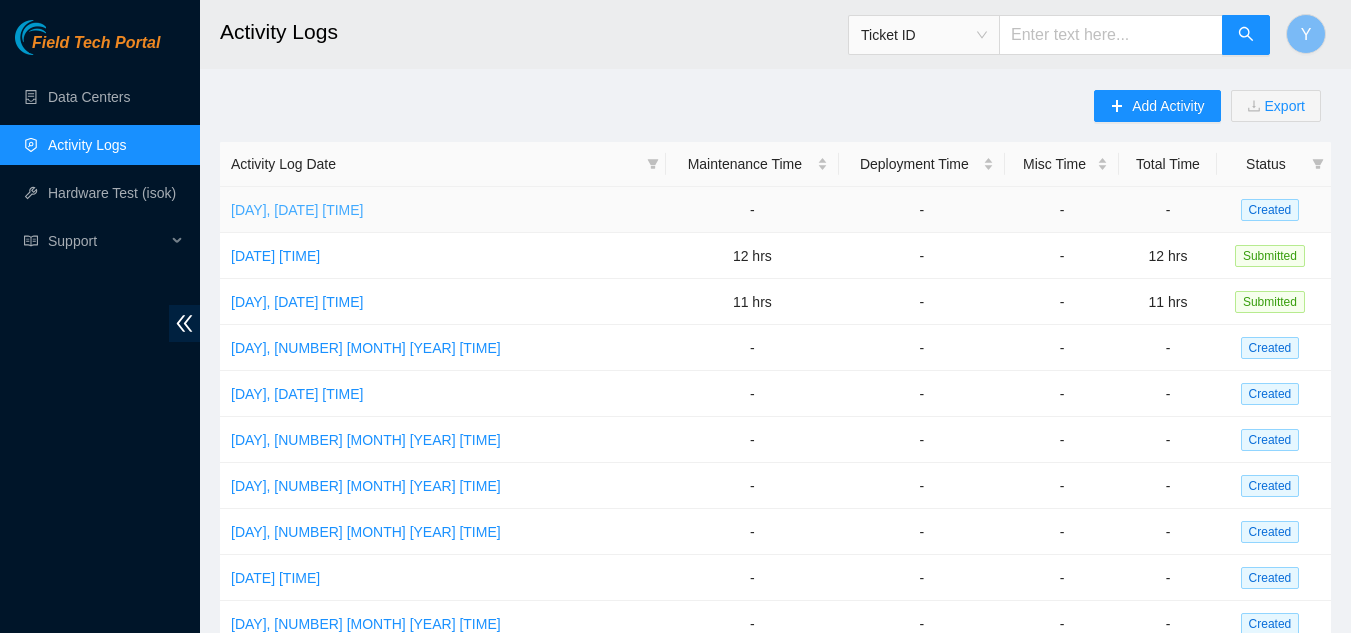click on "[DAY], [DATE] [TIME]" at bounding box center [297, 210] 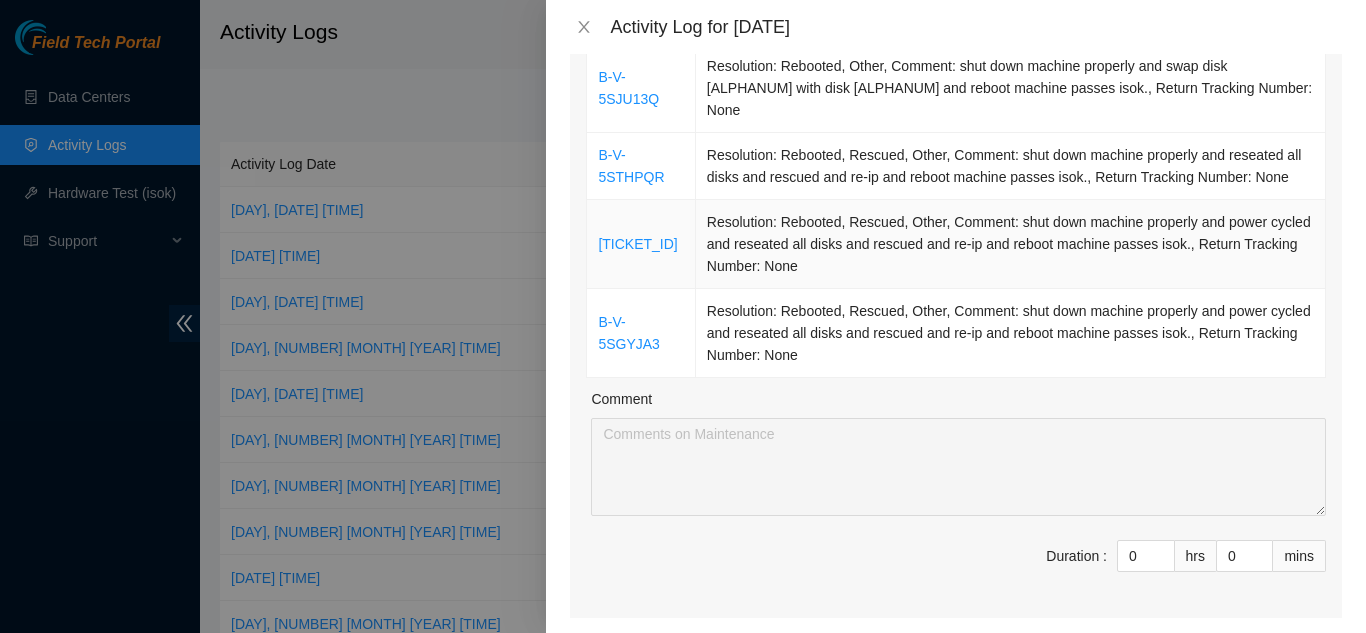 scroll, scrollTop: 400, scrollLeft: 0, axis: vertical 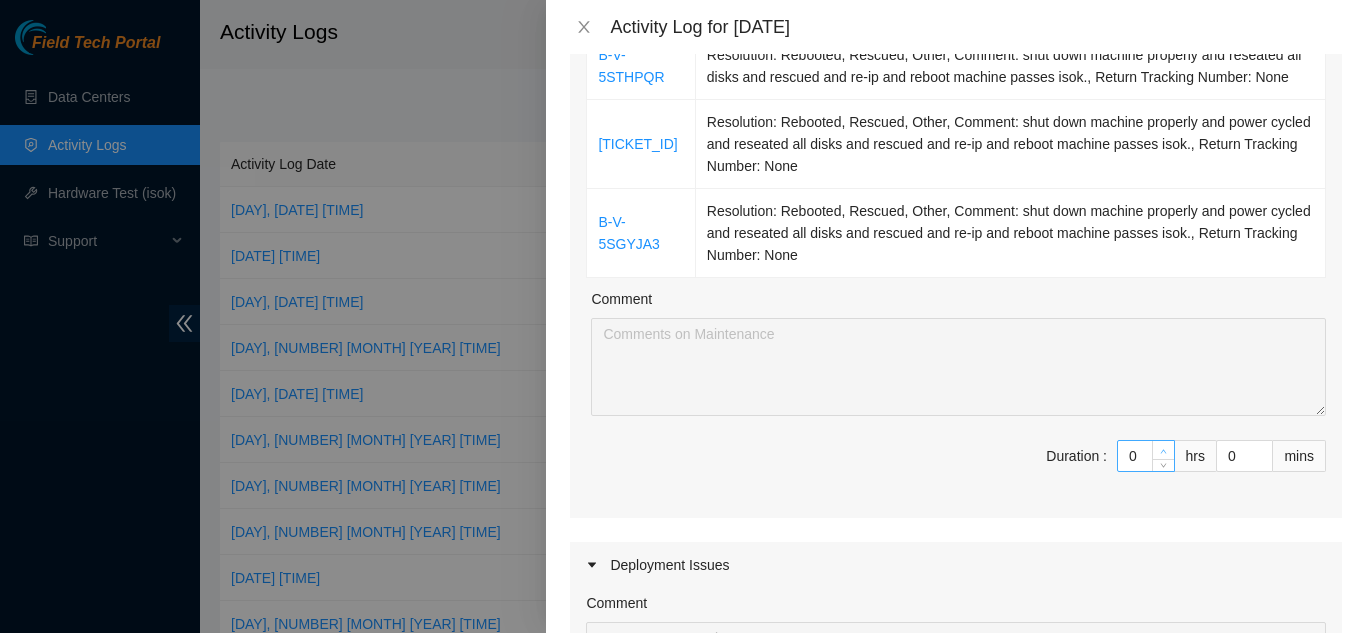 type on "1" 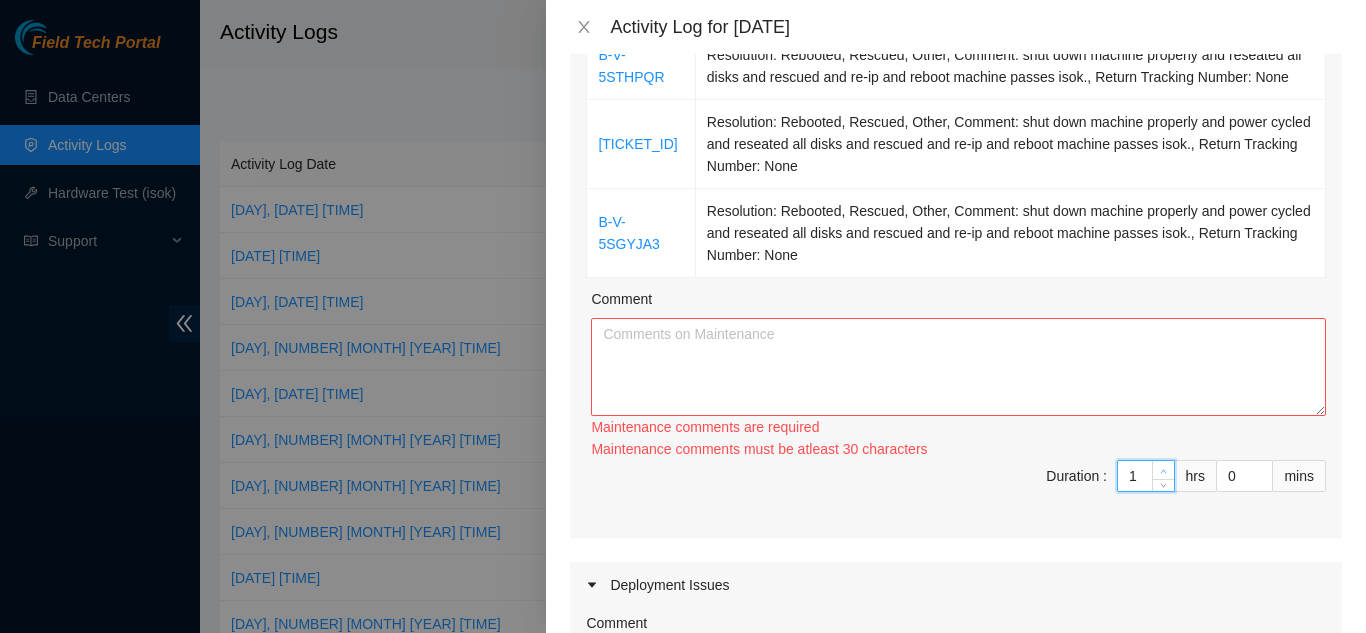click 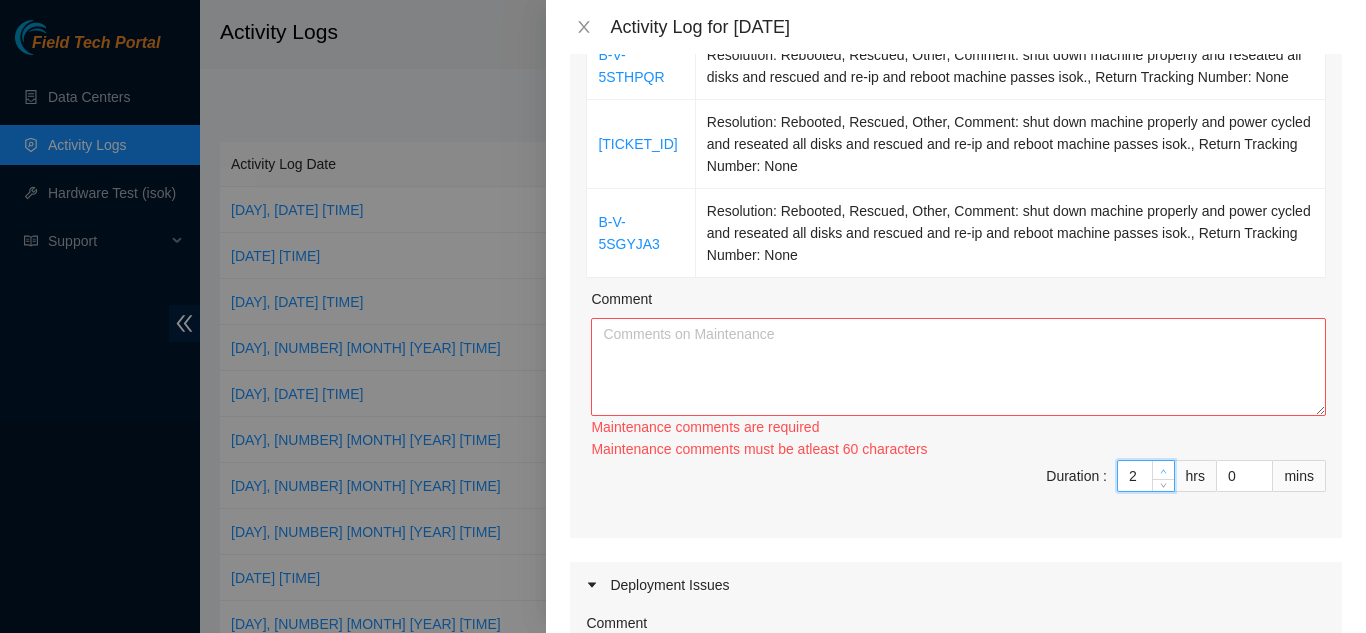 click on "Ticket Number Resolution [ALPHANUM] Resolution: Rebooted, Other, Comment: shut down machine properly and swap disk [ALPHANUM]  with disk [ALPHANUM] and reboot machine passes isok., Return Tracking Number: None [ALPHANUM] Resolution: Rebooted, Rescued, Other, Comment: shut down machine properly and reseated all disks and rescued and re-ip and reboot machine passes isok., Return Tracking Number: None [ALPHANUM] Resolution: Rebooted, Rescued, Other, Comment: shut down machine properly and power cycled and reseated all disks and rescued and re-ip and reboot machine passes isok., Return Tracking Number: None [ALPHANUM] Resolution: Rebooted, Rescued, Other, Comment: shut down machine properly and power cycled and reseated all disks and rescued and re-ip and reboot machine passes isok., Return Tracking Number: None Comment Maintenance comments are required Maintenance comments must be atleast 30 characters Maintenance comments must be atleast 60 characters Duration : [NUMBER] hrs [NUMBER] mins" at bounding box center (956, 205) 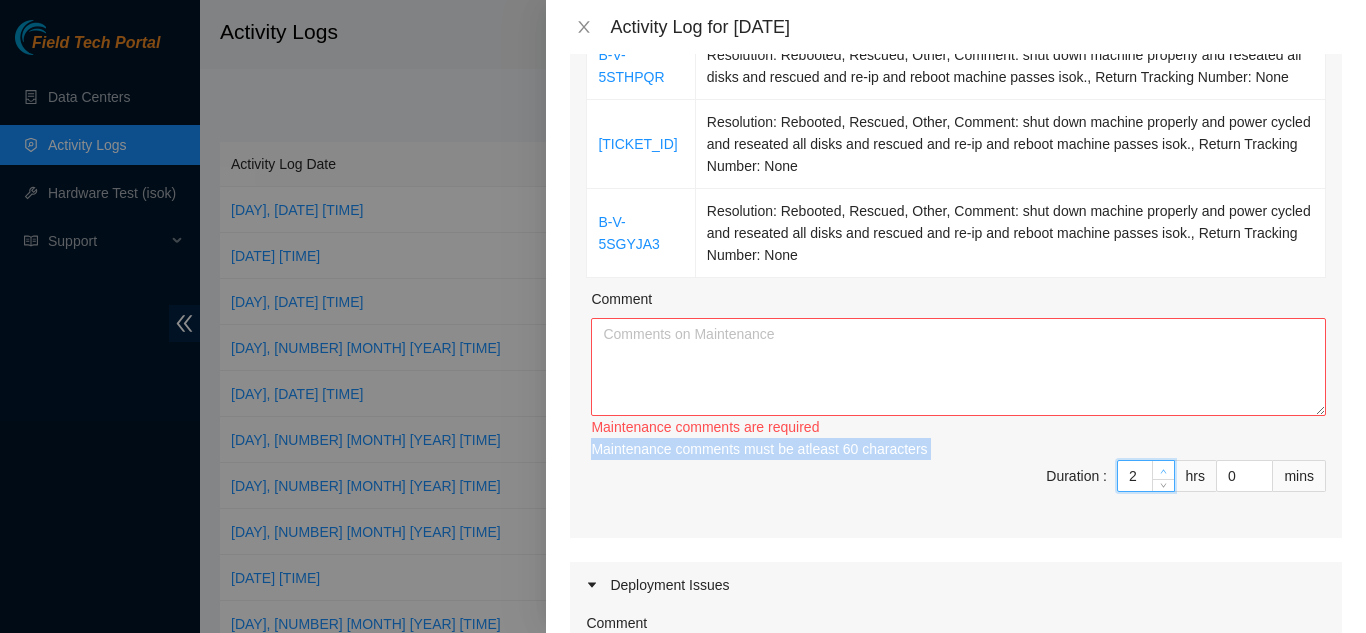 click on "Maintenance comments must be atleast 60 characters" at bounding box center (958, 449) 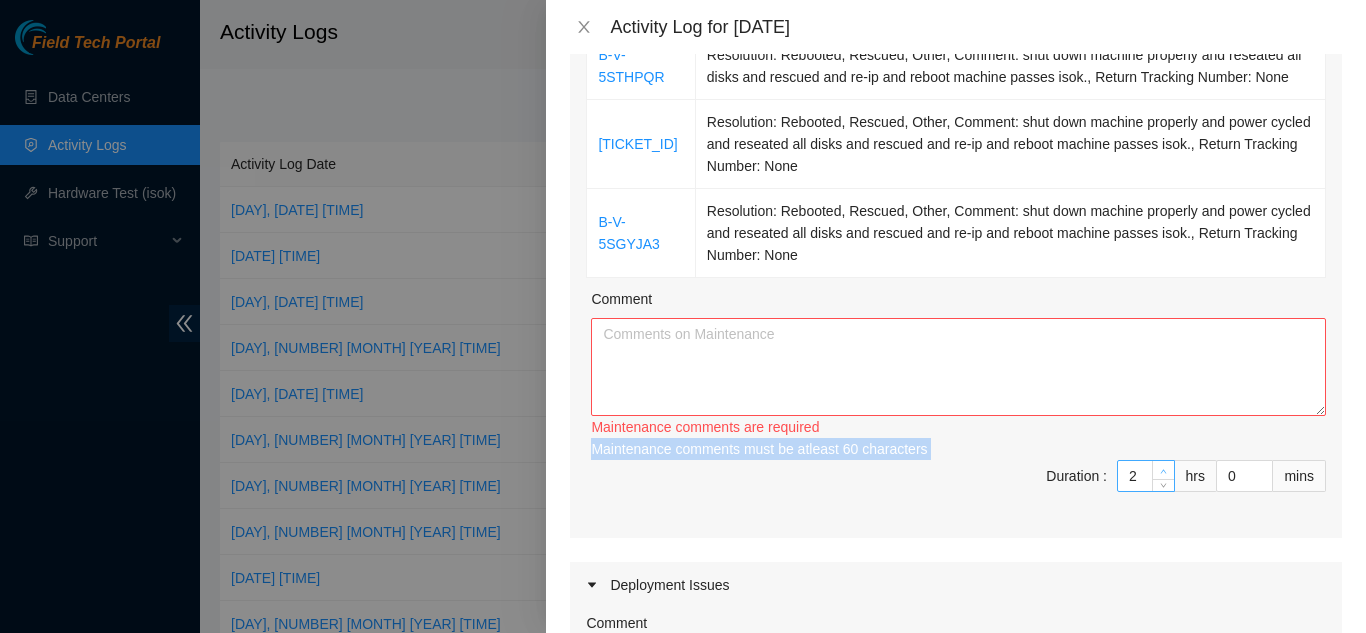 type on "3" 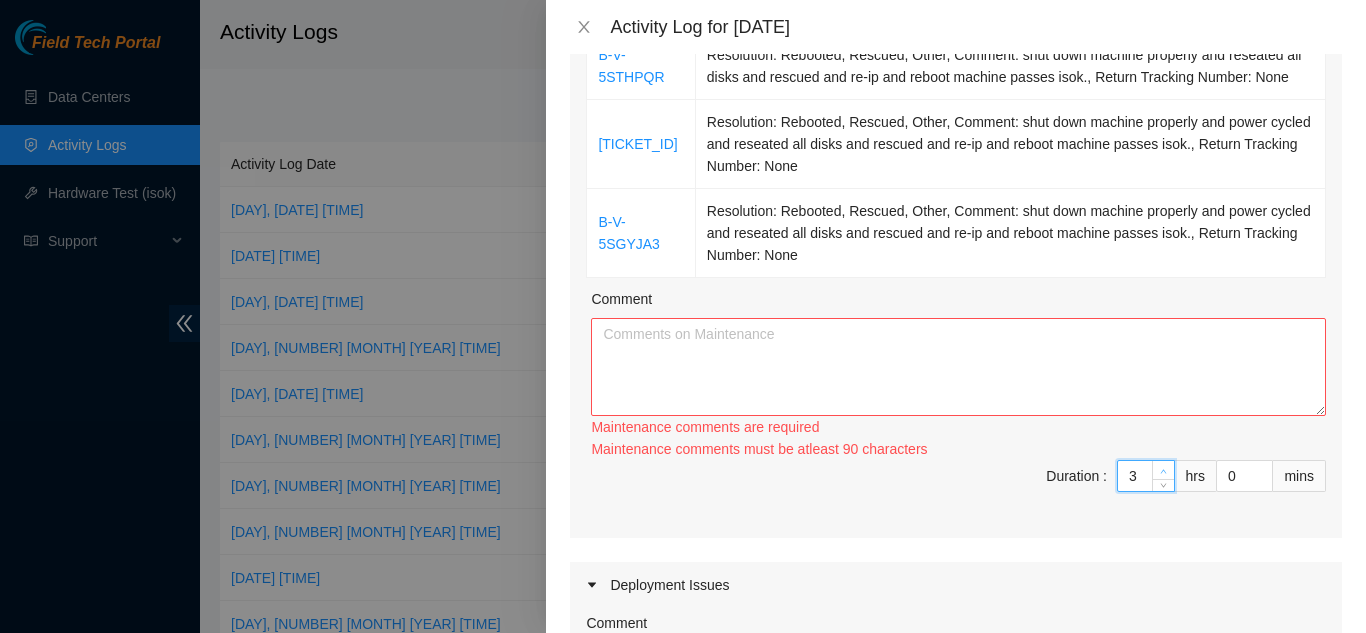 click 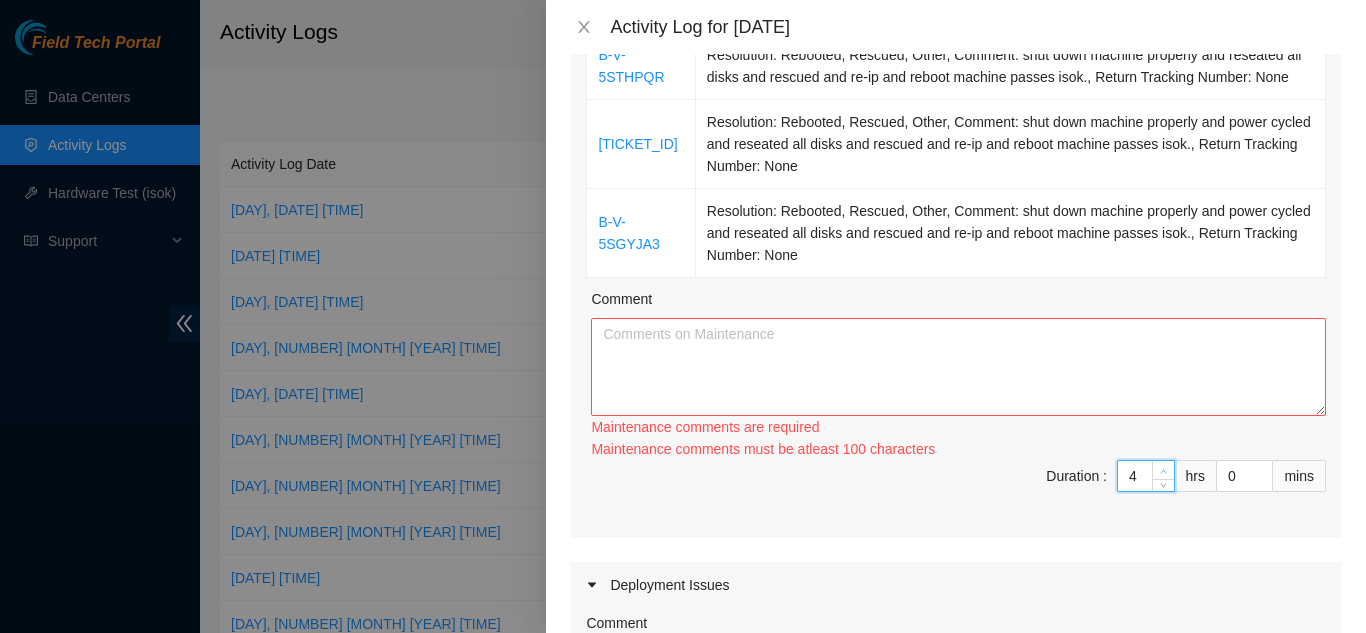 click 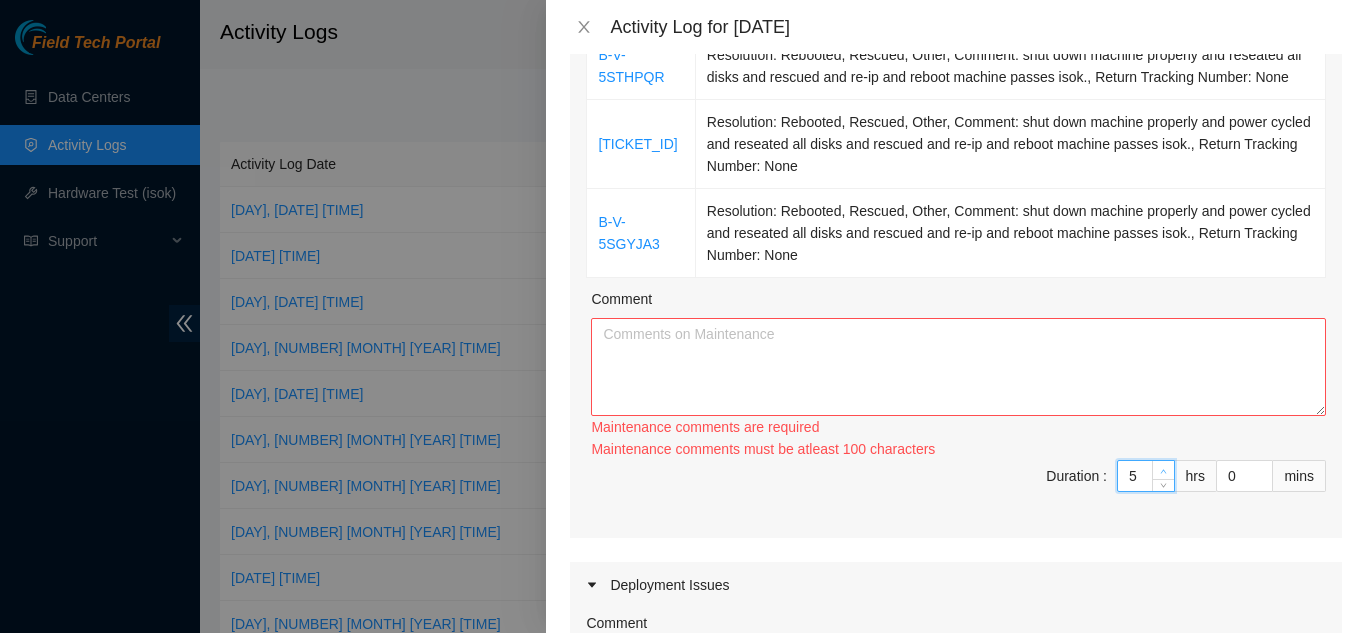 click 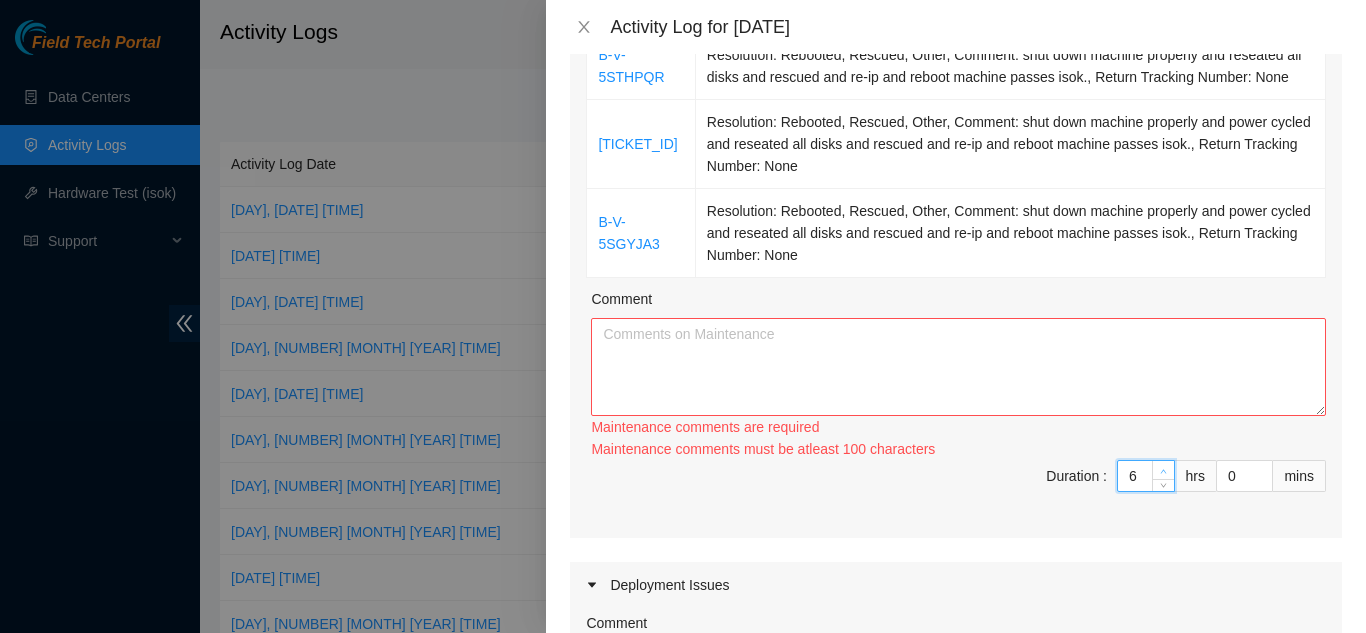 click 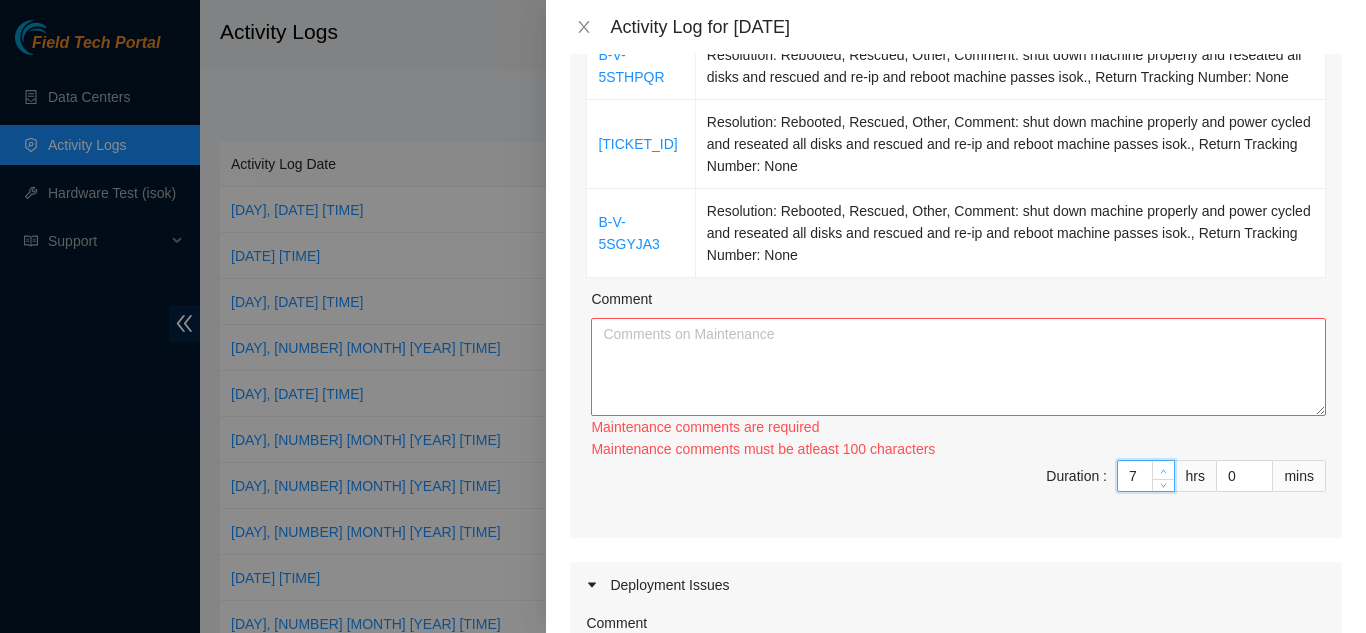 click 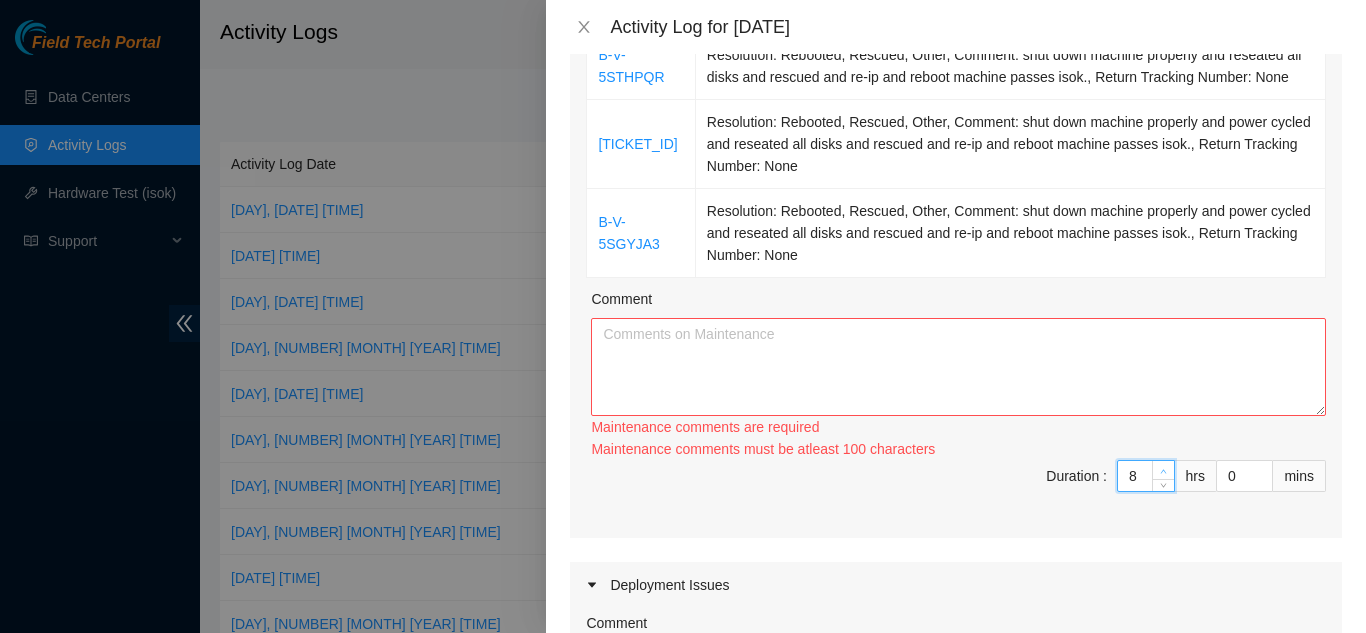 click 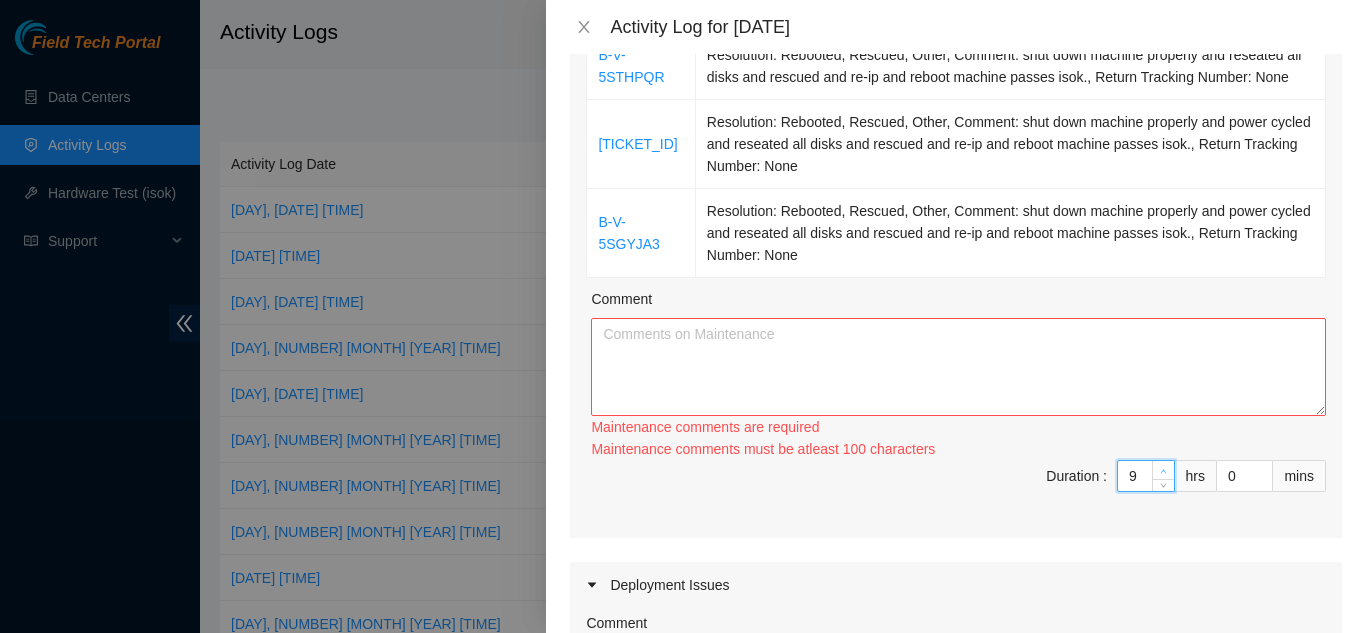 click 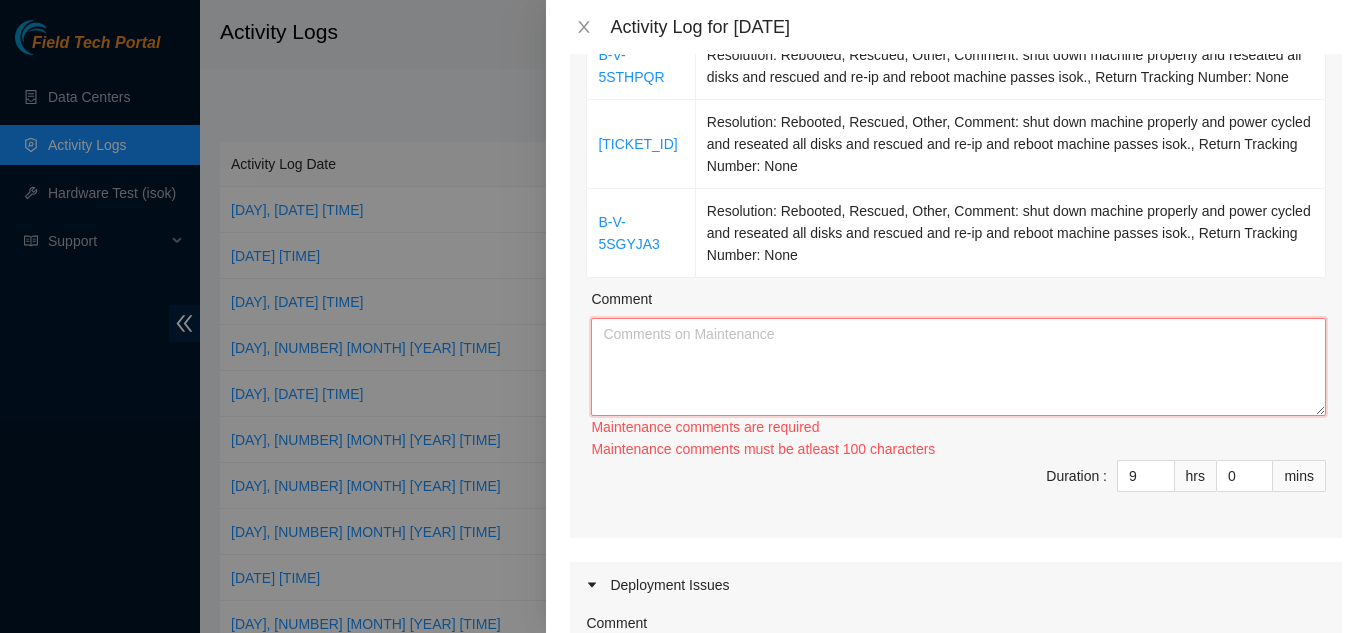 click on "Comment" at bounding box center [958, 367] 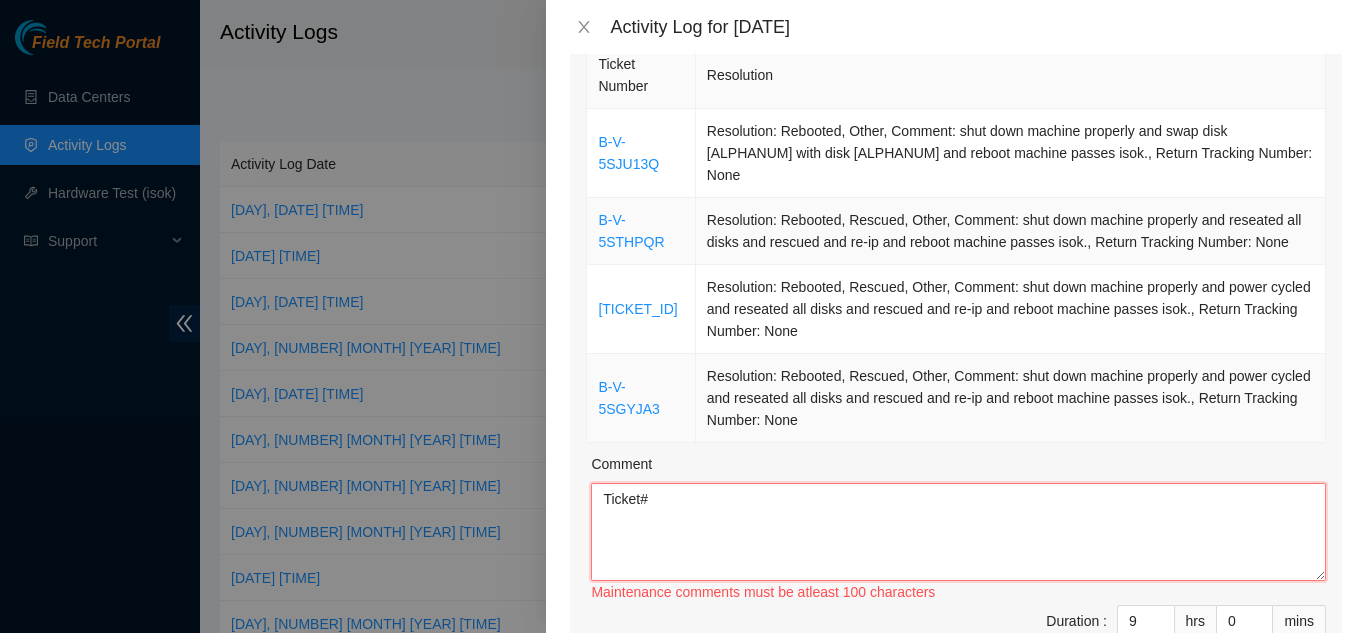 scroll, scrollTop: 200, scrollLeft: 0, axis: vertical 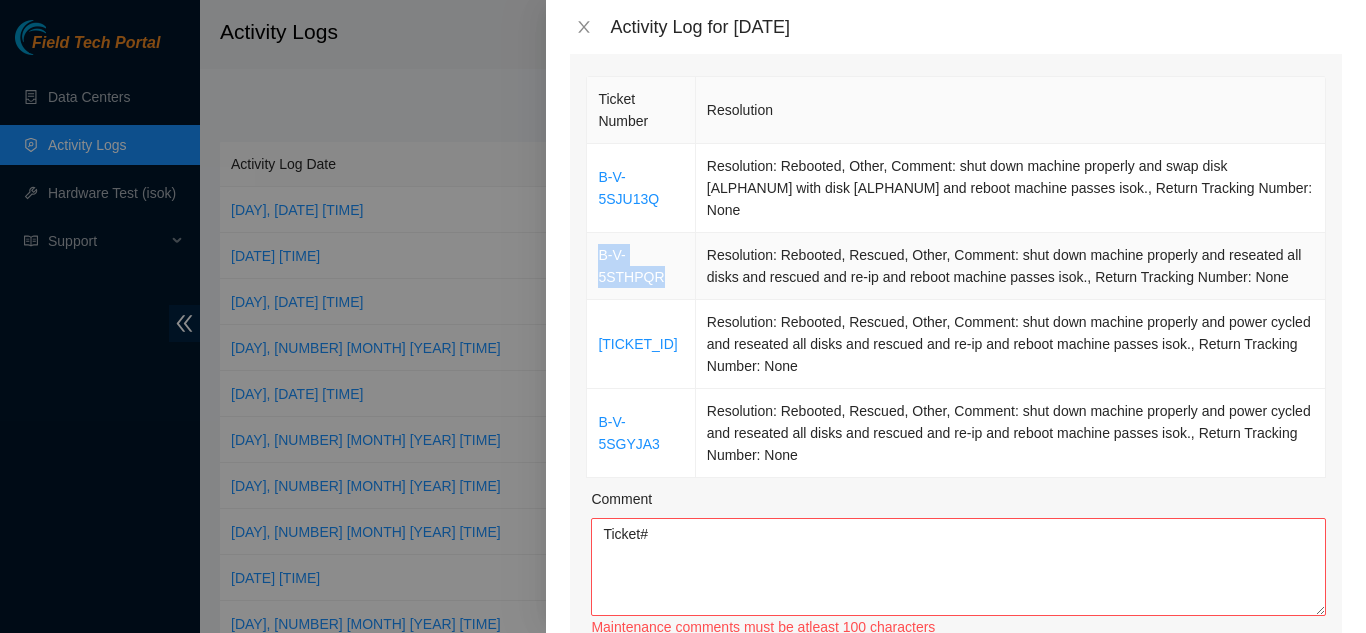 drag, startPoint x: 660, startPoint y: 279, endPoint x: 602, endPoint y: 257, distance: 62.03225 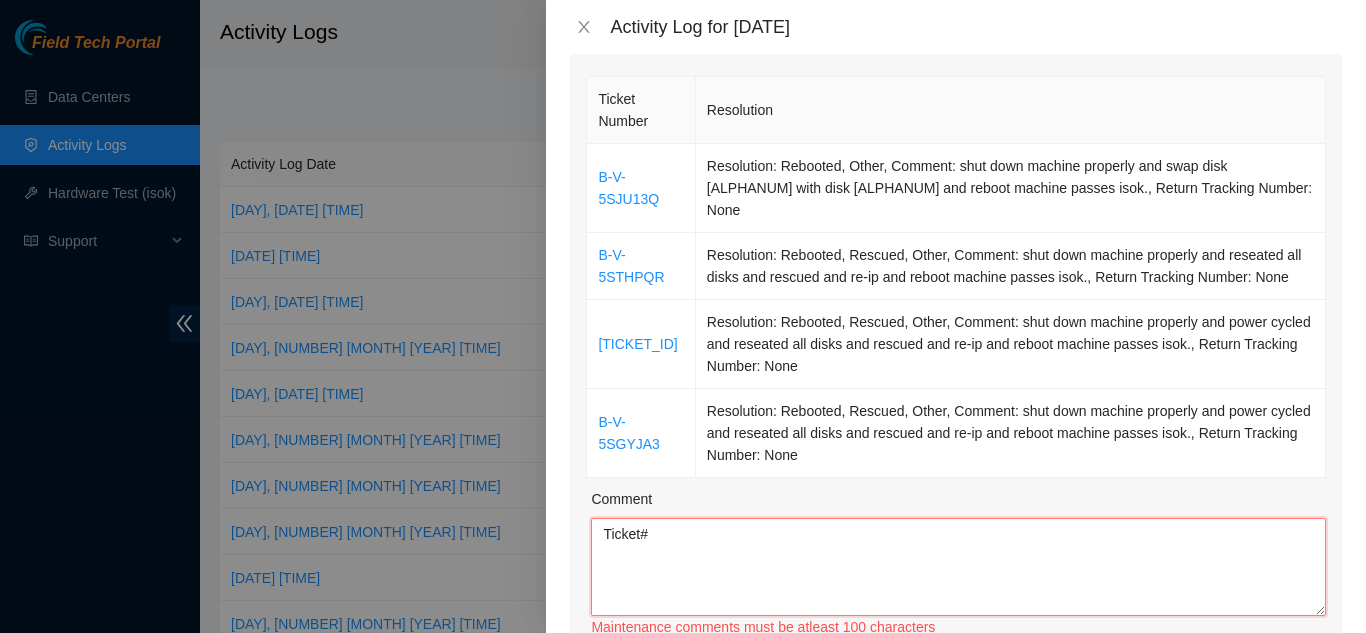 click on "Ticket#" at bounding box center [958, 567] 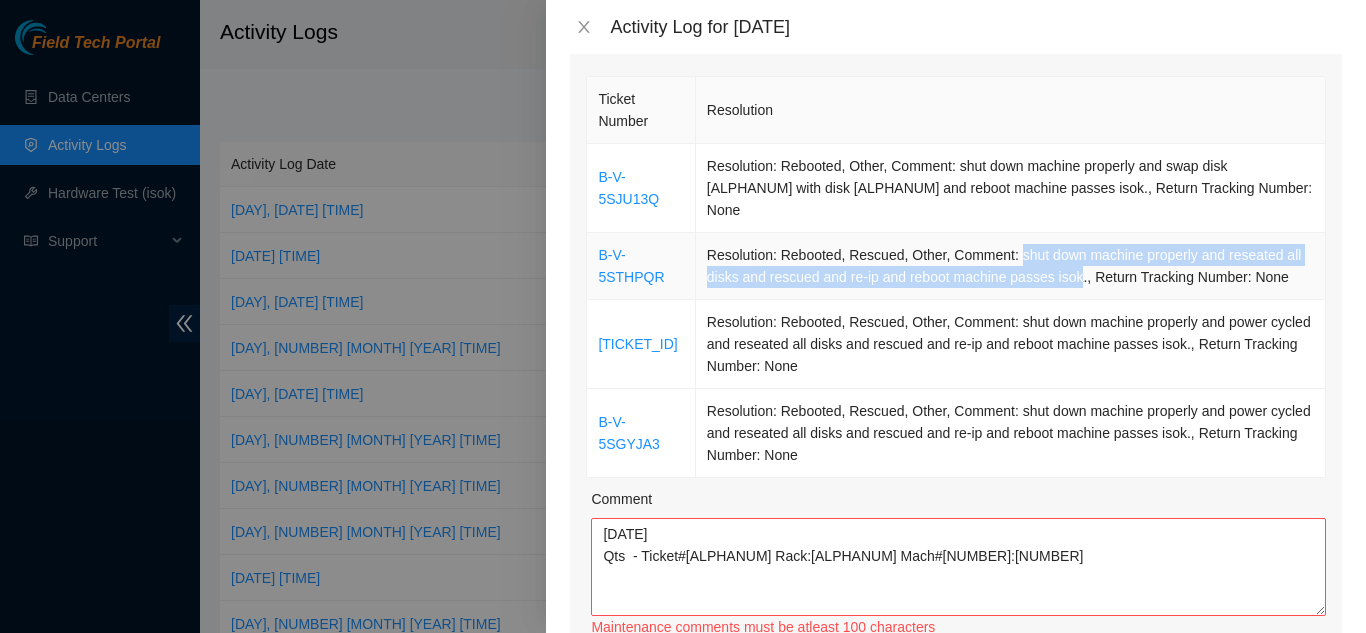 drag, startPoint x: 1004, startPoint y: 253, endPoint x: 1065, endPoint y: 290, distance: 71.34424 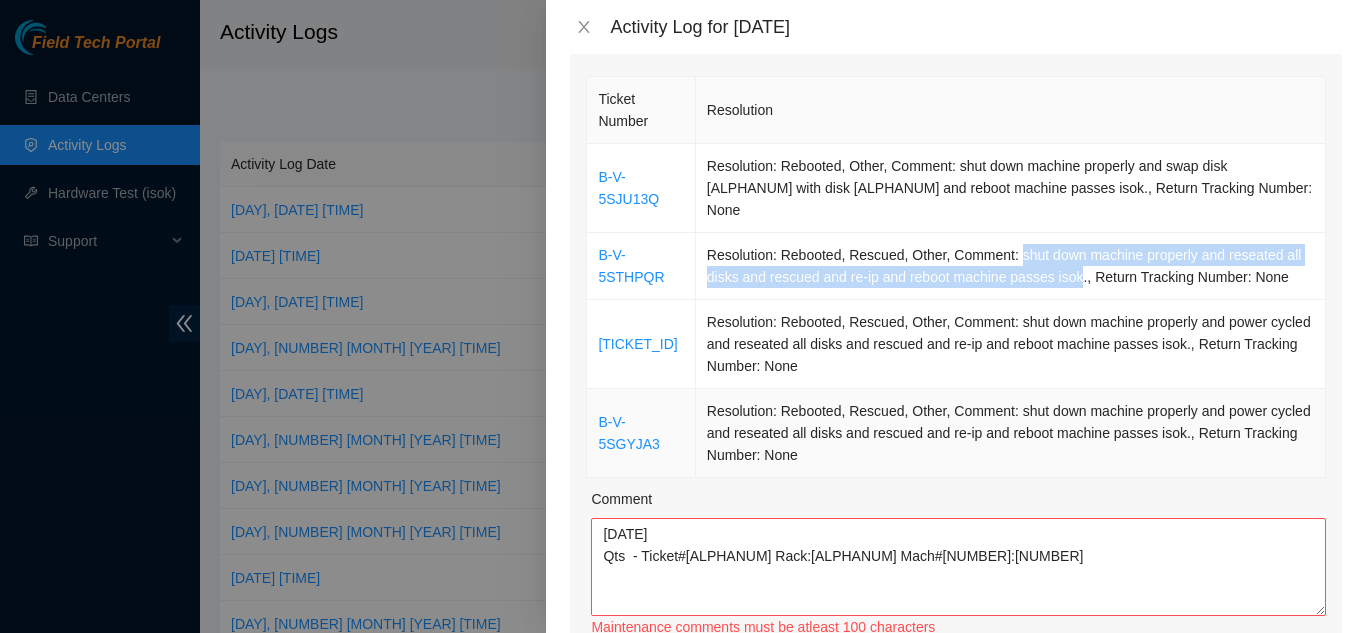 scroll, scrollTop: 300, scrollLeft: 0, axis: vertical 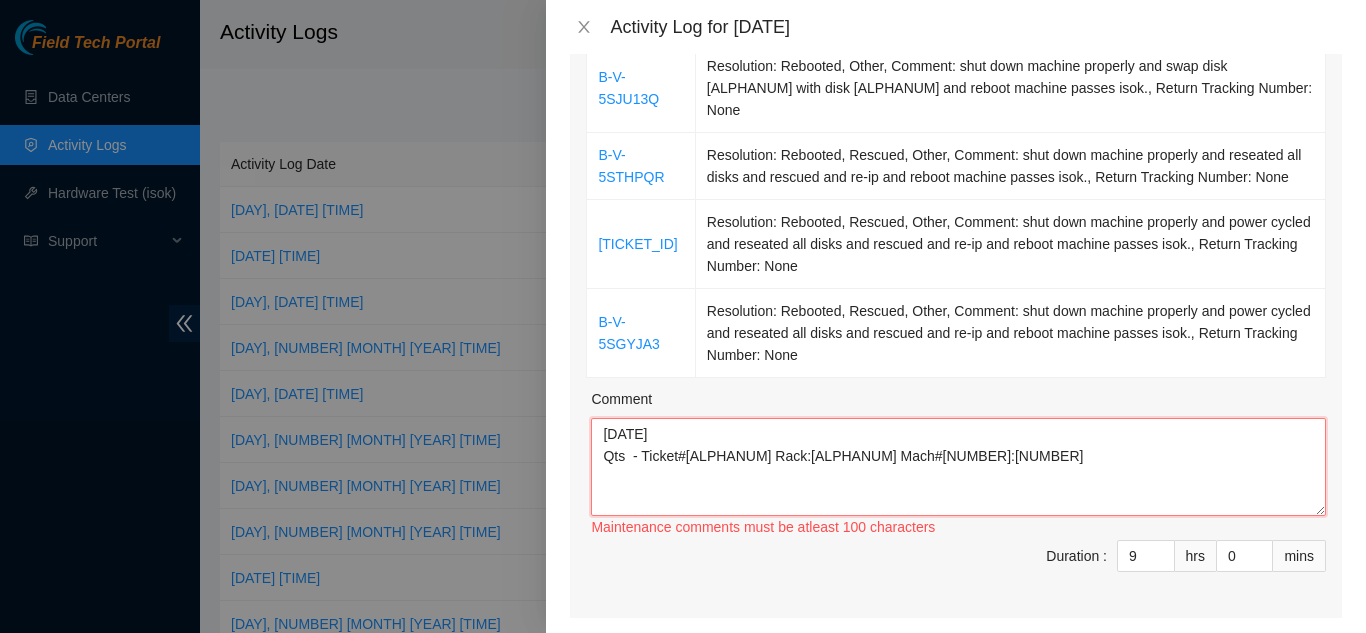 click on "[DATE]
Qts  - Ticket#[ALPHANUM] Rack:[ALPHANUM] Mach#[NUMBER]:[NUMBER]" at bounding box center [958, 467] 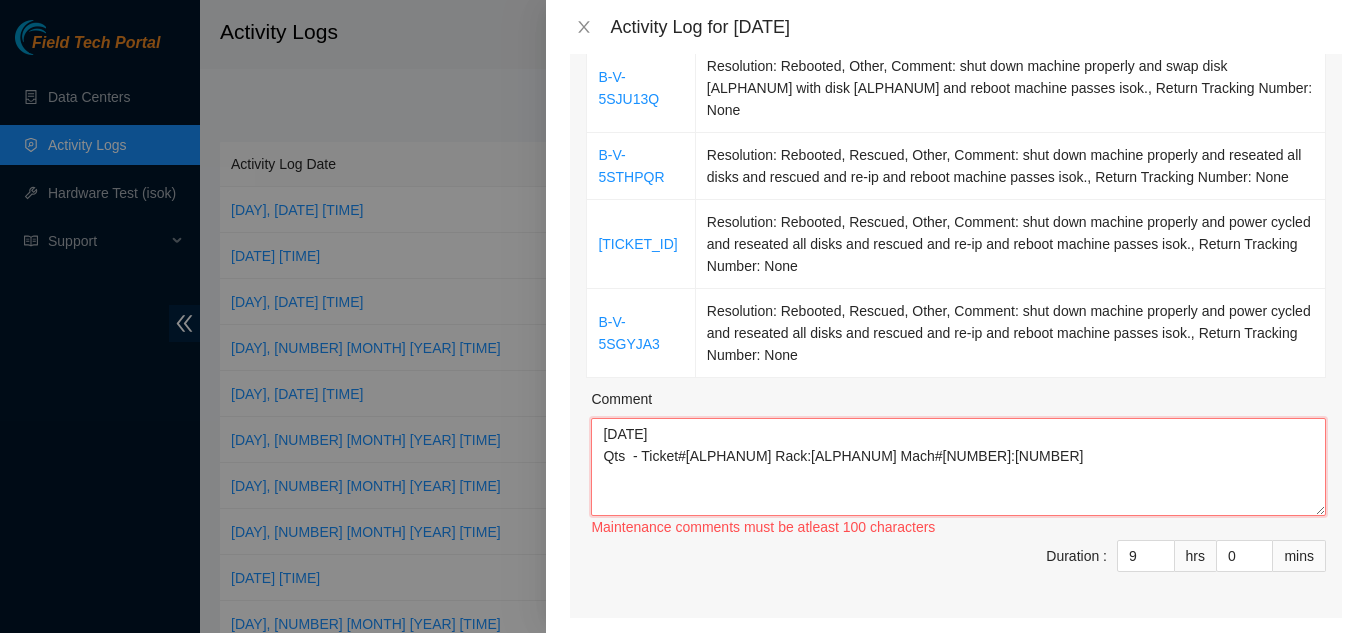 paste on "shut down machine properly and reseated all disks and rescued and re-ip and reboot machine passes isok" 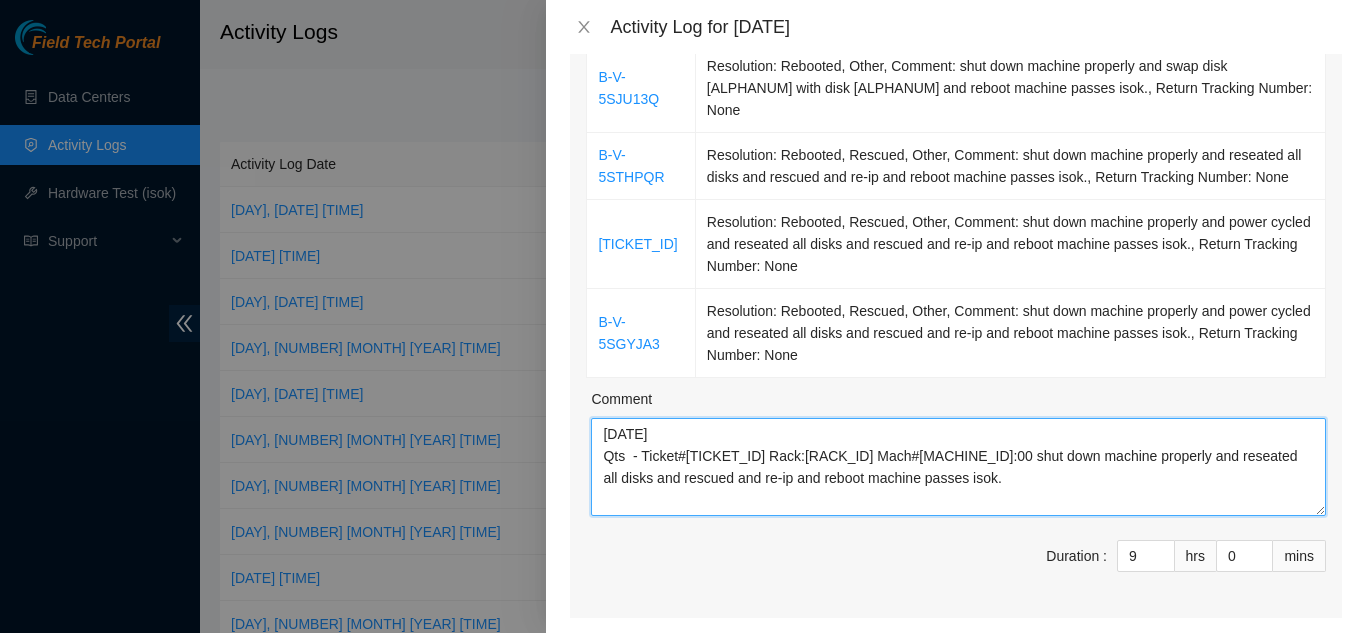 scroll, scrollTop: 16, scrollLeft: 0, axis: vertical 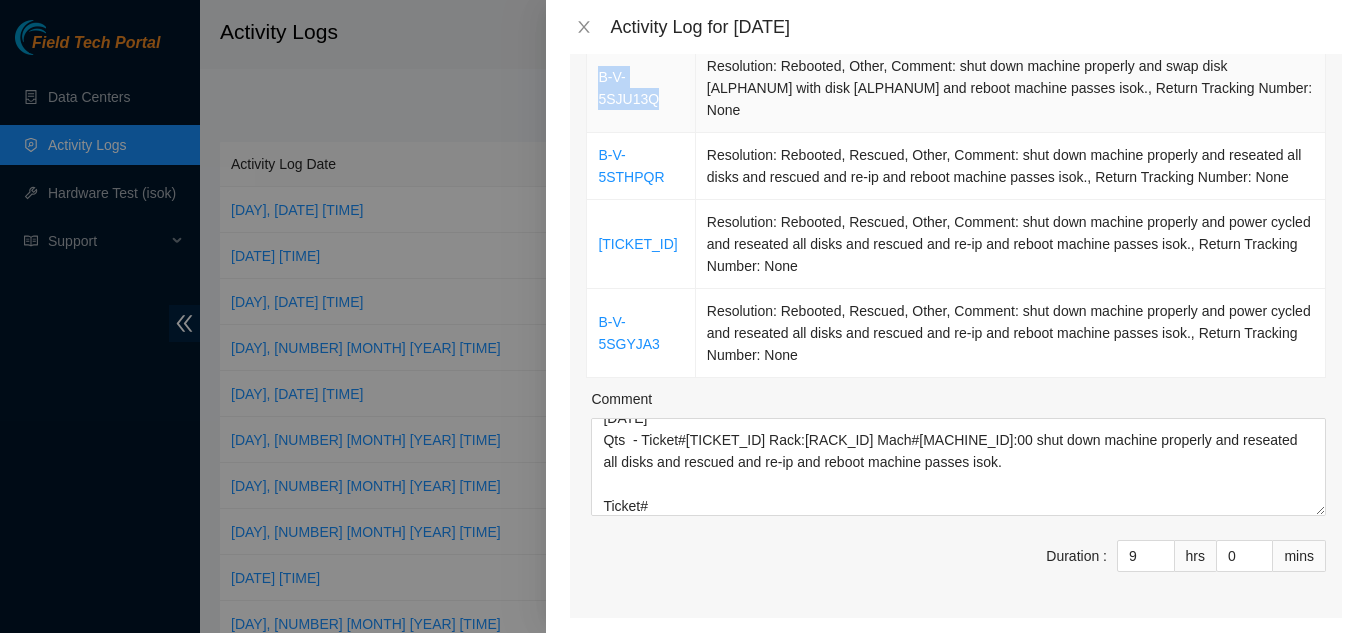 drag, startPoint x: 656, startPoint y: 100, endPoint x: 598, endPoint y: 84, distance: 60.166435 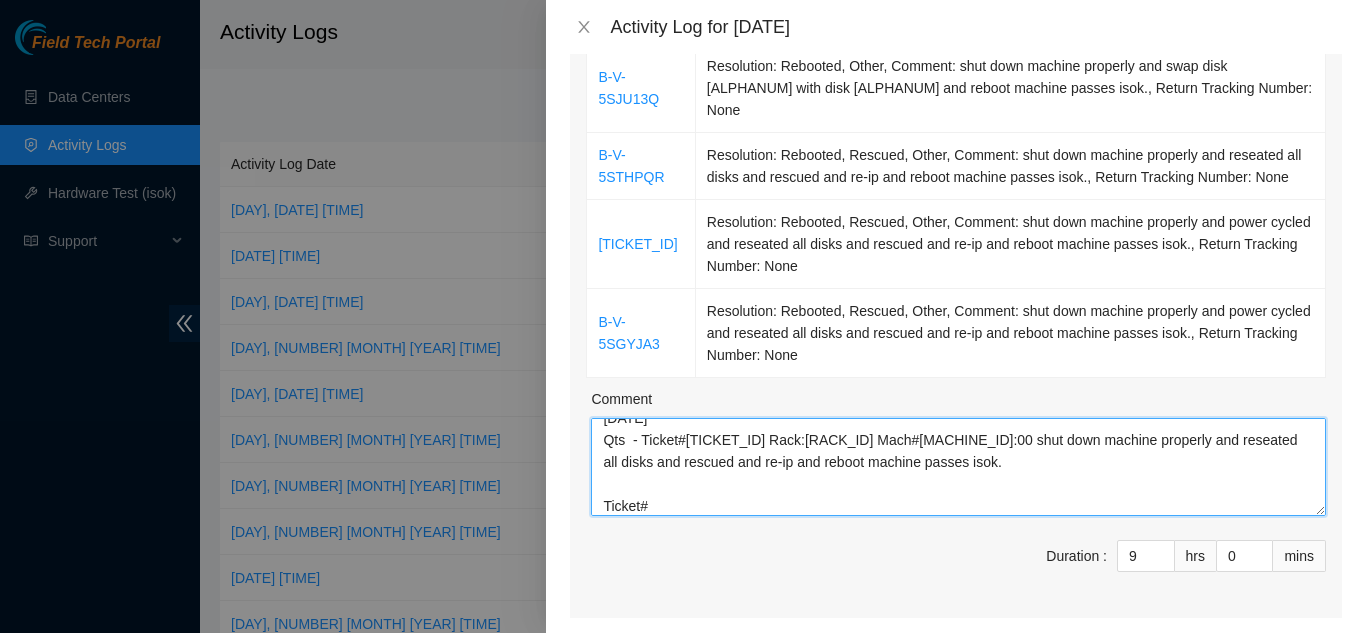 click on "[DATE]
Qts  - Ticket#[TICKET_ID] Rack:[RACK_ID] Mach#[MACHINE_ID]:00 shut down machine properly and reseated all disks and rescued and re-ip and reboot machine passes isok.
Ticket#" at bounding box center (958, 467) 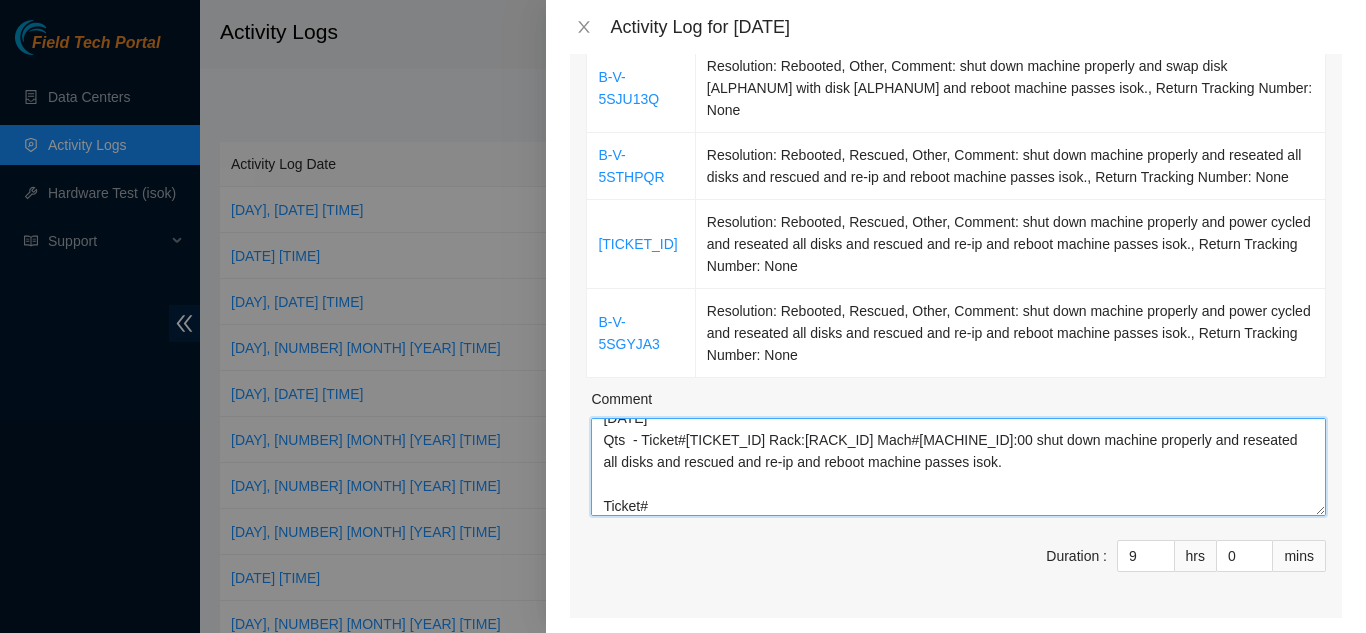 paste on "B-V-5SJU13Q" 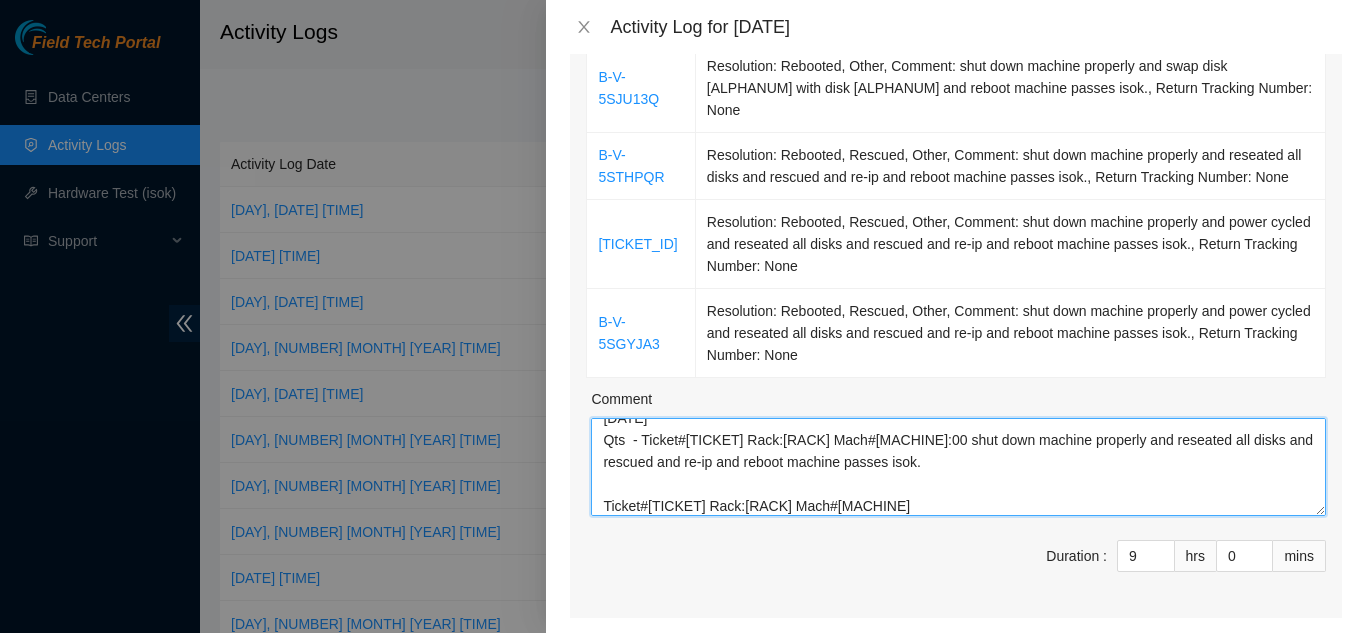 click on "[DATE]
Qts  - Ticket#[TICKET] Rack:[RACK] Mach#[MACHINE]:00 shut down machine properly and reseated all disks and rescued and re-ip and reboot machine passes isok.
Ticket#[TICKET] Rack:[RACK] Mach#[MACHINE]" at bounding box center [958, 467] 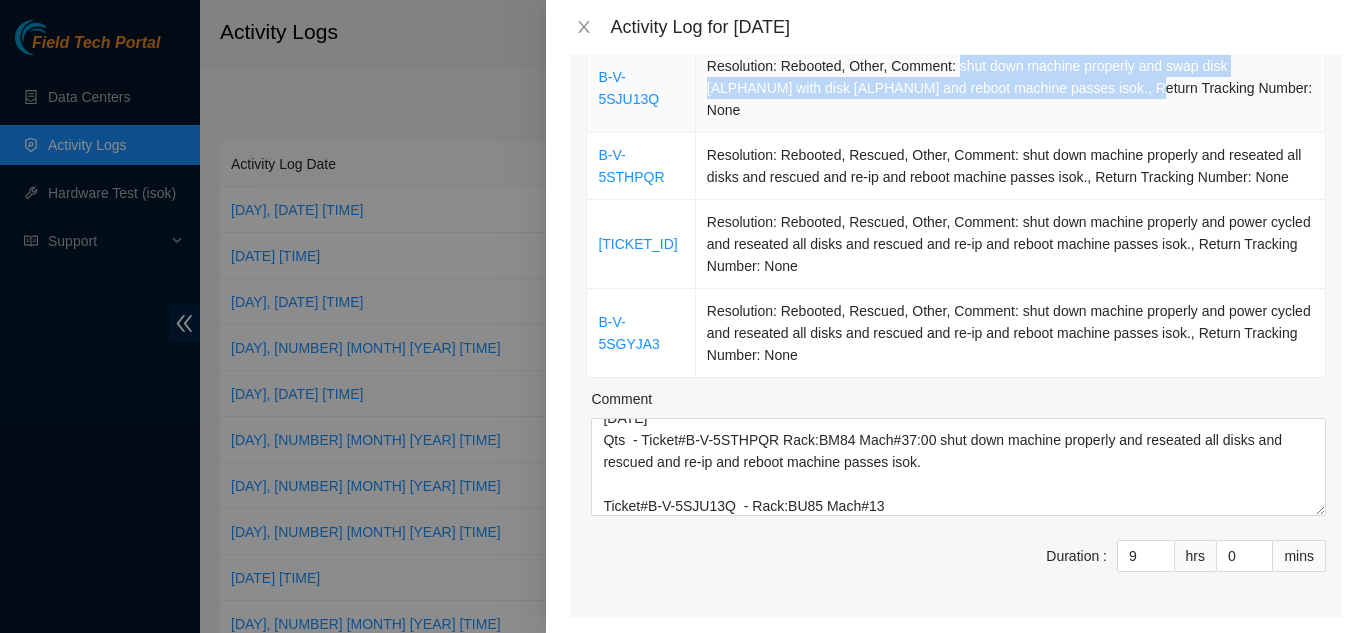 drag, startPoint x: 945, startPoint y: 69, endPoint x: 1157, endPoint y: 93, distance: 213.35417 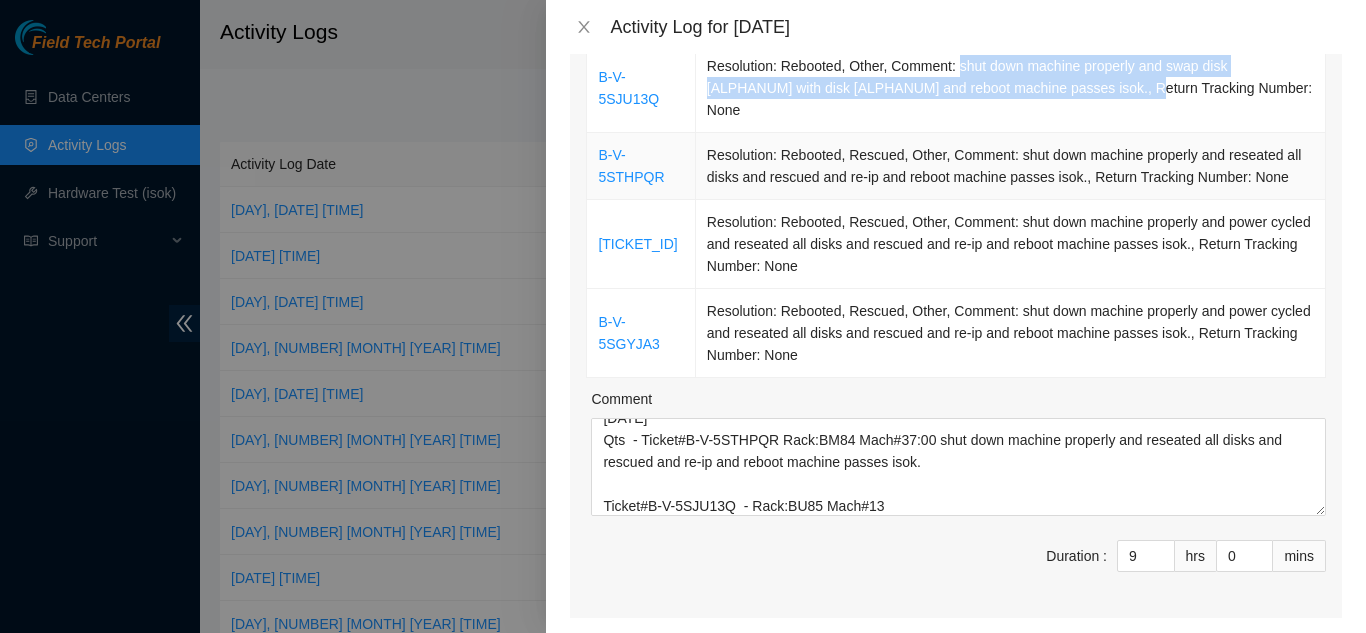 copy on "shut down machine properly and swap disk [ALPHANUM]  with disk [ALPHANUM] and reboot machine passes isok" 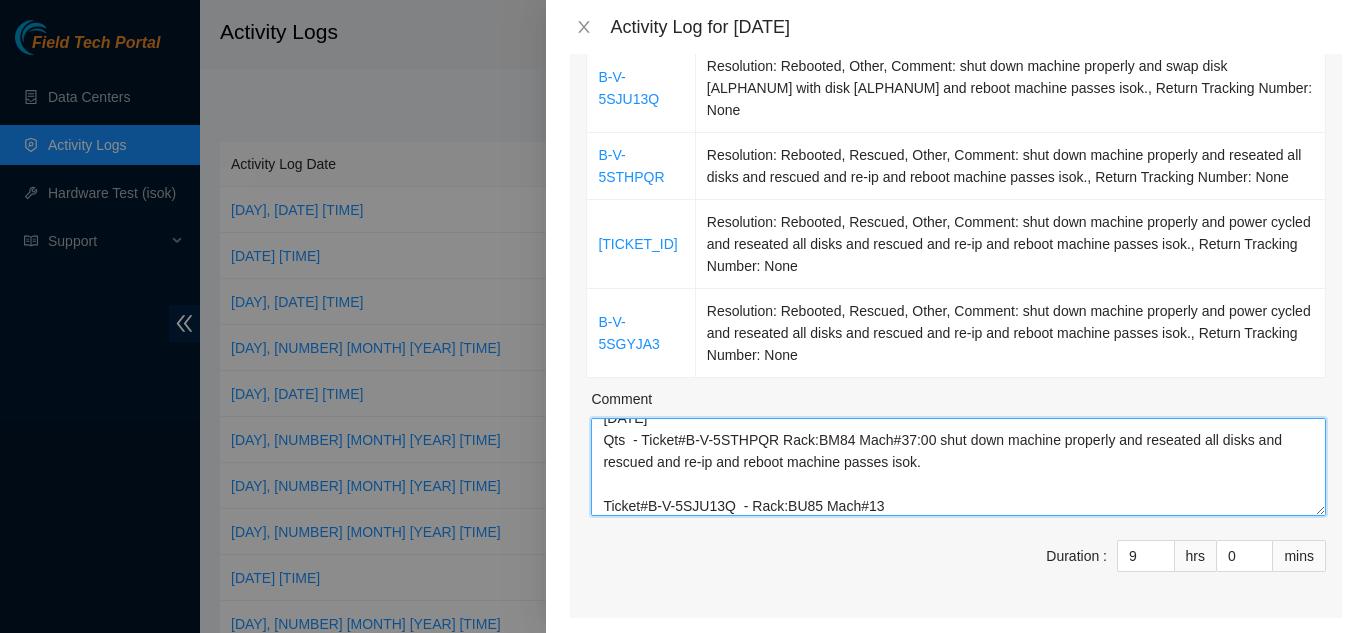 click on "[DATE]
Qts  - Ticket#B-V-5STHPQR Rack:BM84 Mach#37:00 shut down machine properly and reseated all disks and rescued and re-ip and reboot machine passes isok.
Ticket#B-V-5SJU13Q  - Rack:BU85 Mach#13" at bounding box center (958, 467) 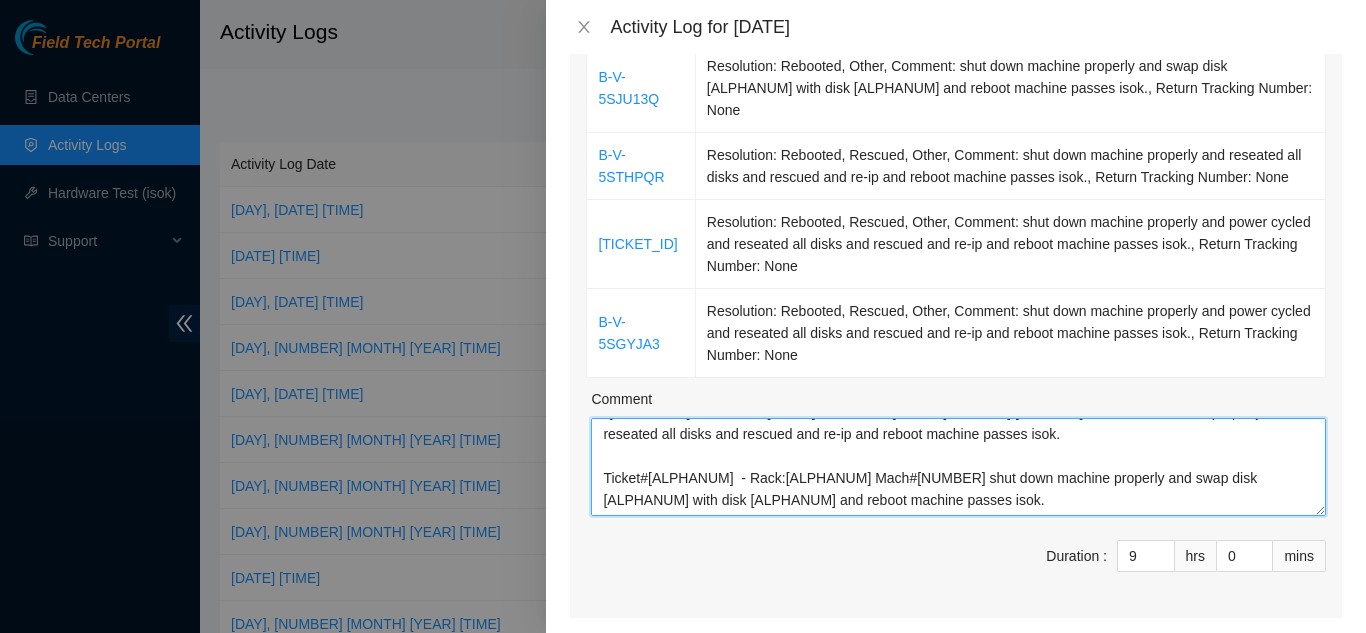 scroll, scrollTop: 82, scrollLeft: 0, axis: vertical 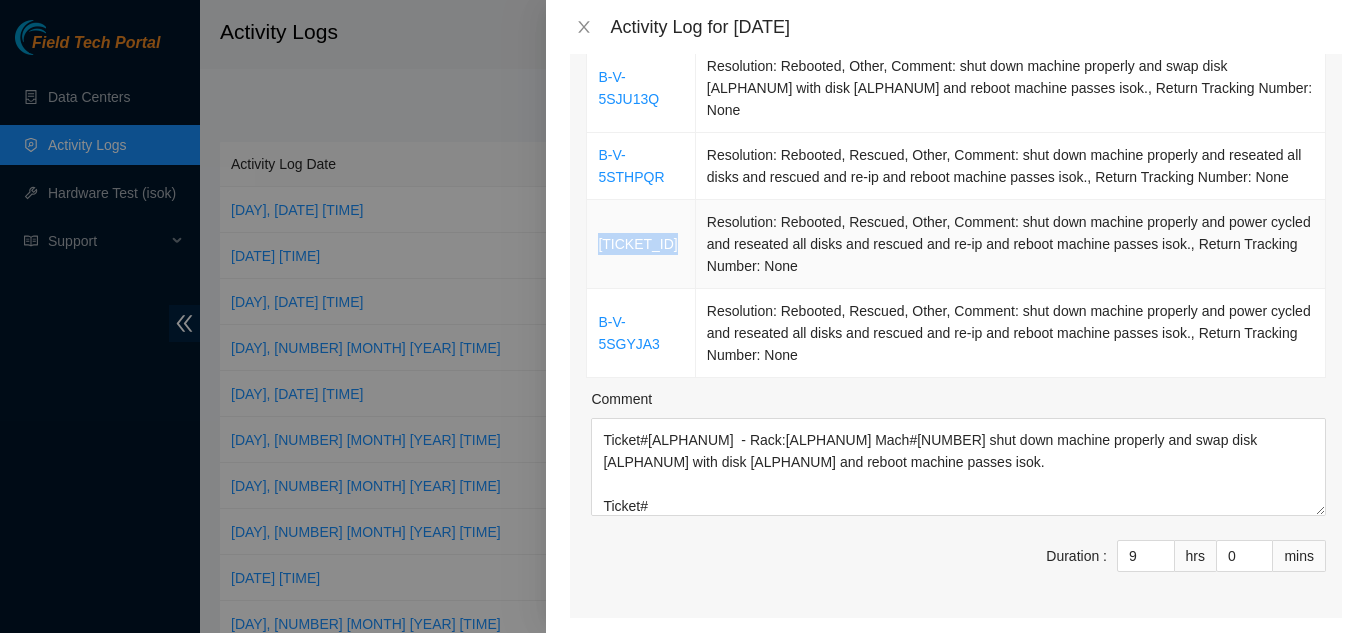 drag, startPoint x: 663, startPoint y: 254, endPoint x: 601, endPoint y: 237, distance: 64.288414 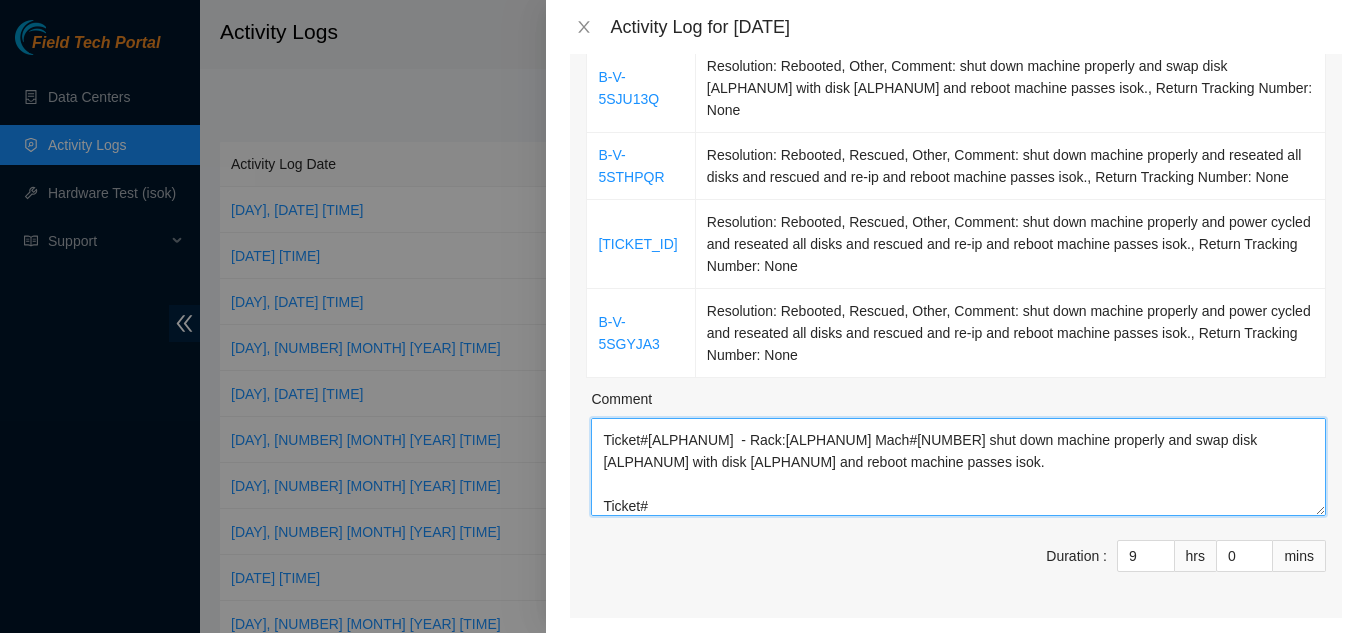 click on "[DATE]
Qts  - Ticket#[ALPHANUM] Rack:[ALPHANUM] Mach#[NUMBER]:[NUMBER] shut down machine properly and reseated all disks and rescued and re-ip and reboot machine passes isok.
Ticket#[ALPHANUM]  - Rack:[ALPHANUM] Mach#[NUMBER] shut down machine properly and swap disk [ALPHANUM] with disk [ALPHANUM] and reboot machine passes isok.
Ticket#" at bounding box center [958, 467] 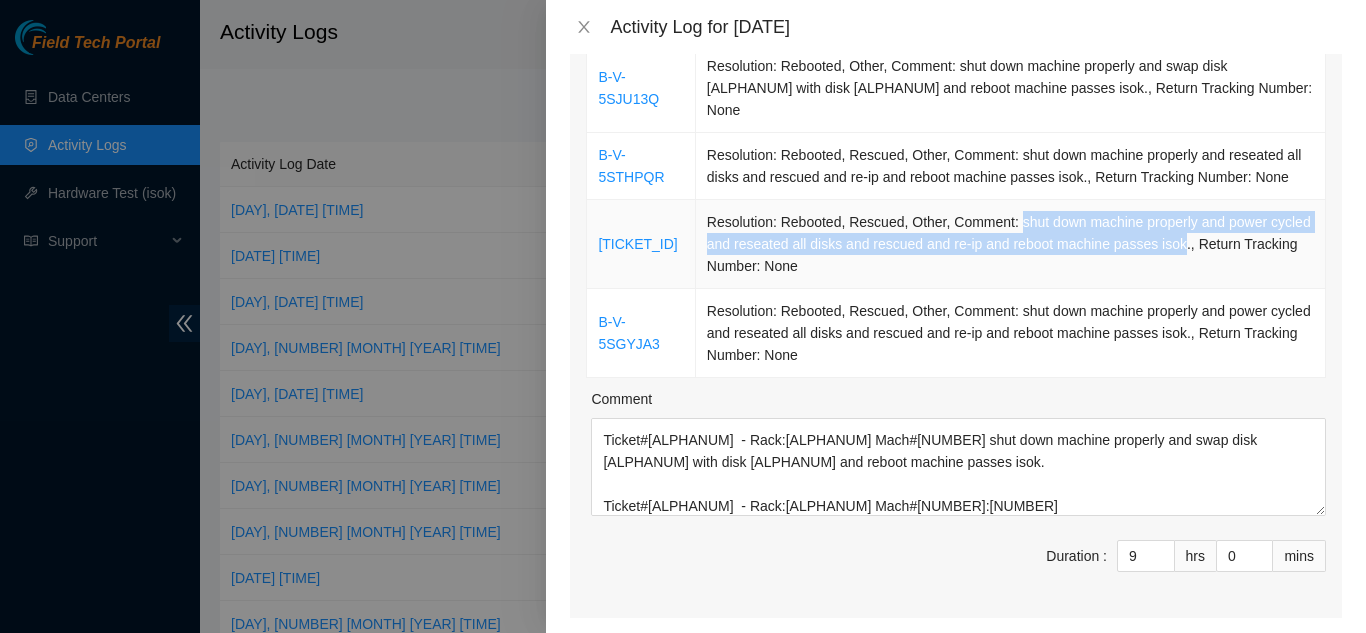drag, startPoint x: 1003, startPoint y: 225, endPoint x: 1169, endPoint y: 247, distance: 167.45149 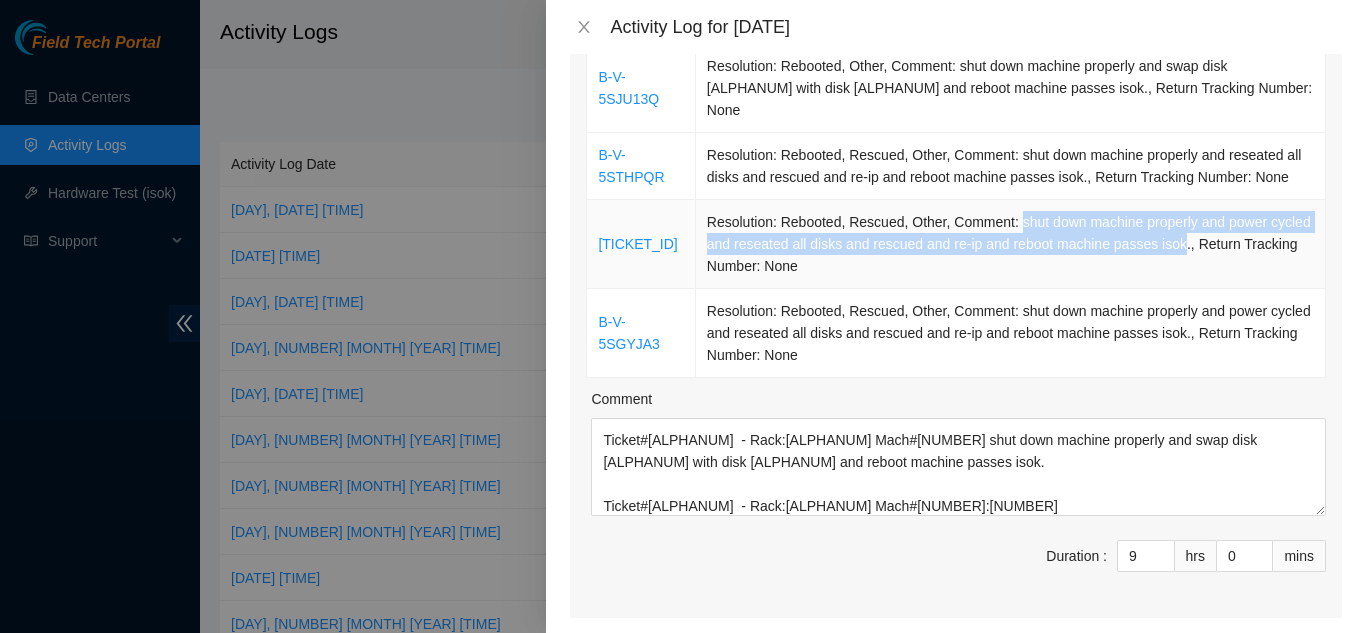 copy on "shut down machine properly and power cycled and reseated all disks and rescued and re-ip and reboot machine passes isok" 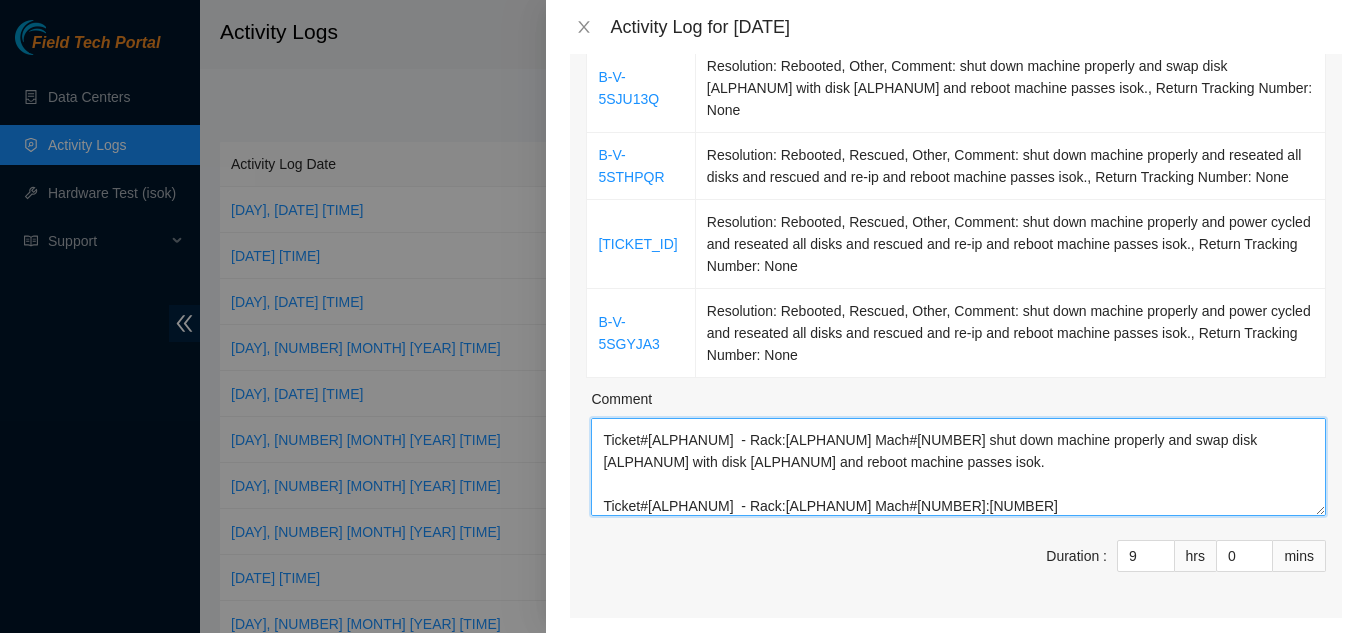 click on "[DATE]
Qts  - Ticket#[ALPHANUM] Rack:[ALPHANUM] Mach#[NUMBER]:[NUMBER] shut down machine properly and reseated all disks and rescued and re-ip and reboot machine passes isok.
Ticket#[ALPHANUM]  - Rack:[ALPHANUM] Mach#[NUMBER] shut down machine properly and swap disk [ALPHANUM] with disk [ALPHANUM] and reboot machine passes isok.
Ticket#[ALPHANUM]  - Rack:[ALPHANUM] Mach#[NUMBER]:[NUMBER]" at bounding box center [958, 467] 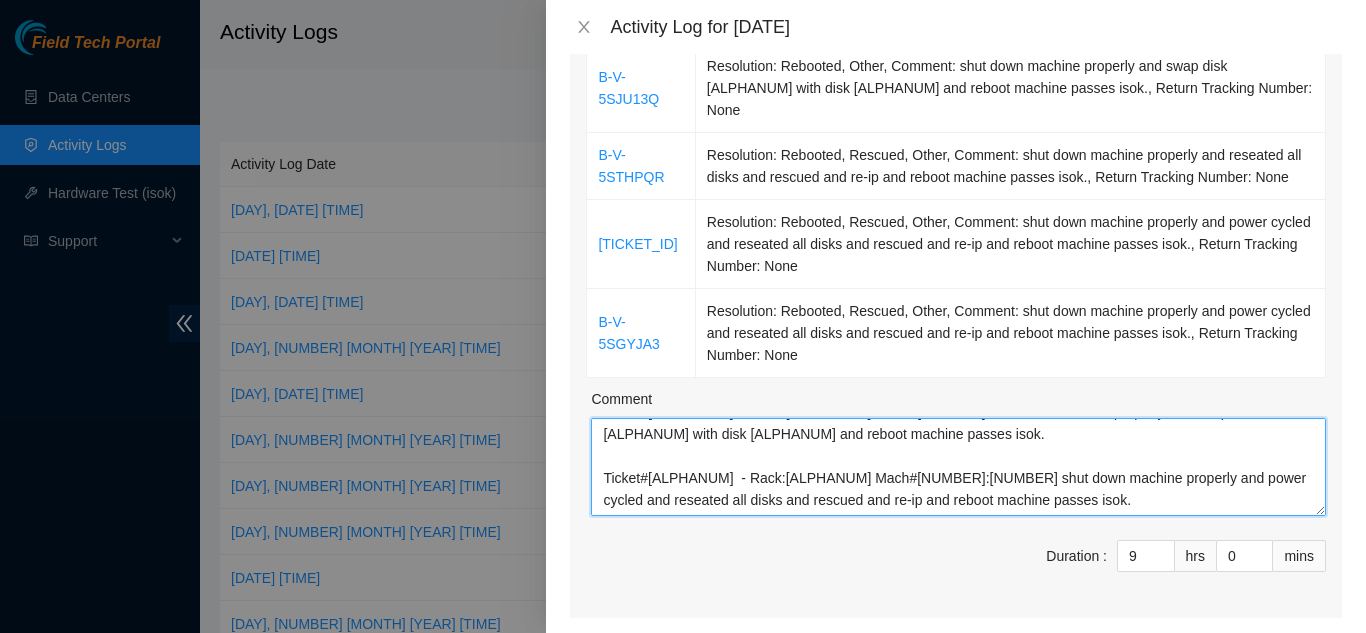 scroll, scrollTop: 148, scrollLeft: 0, axis: vertical 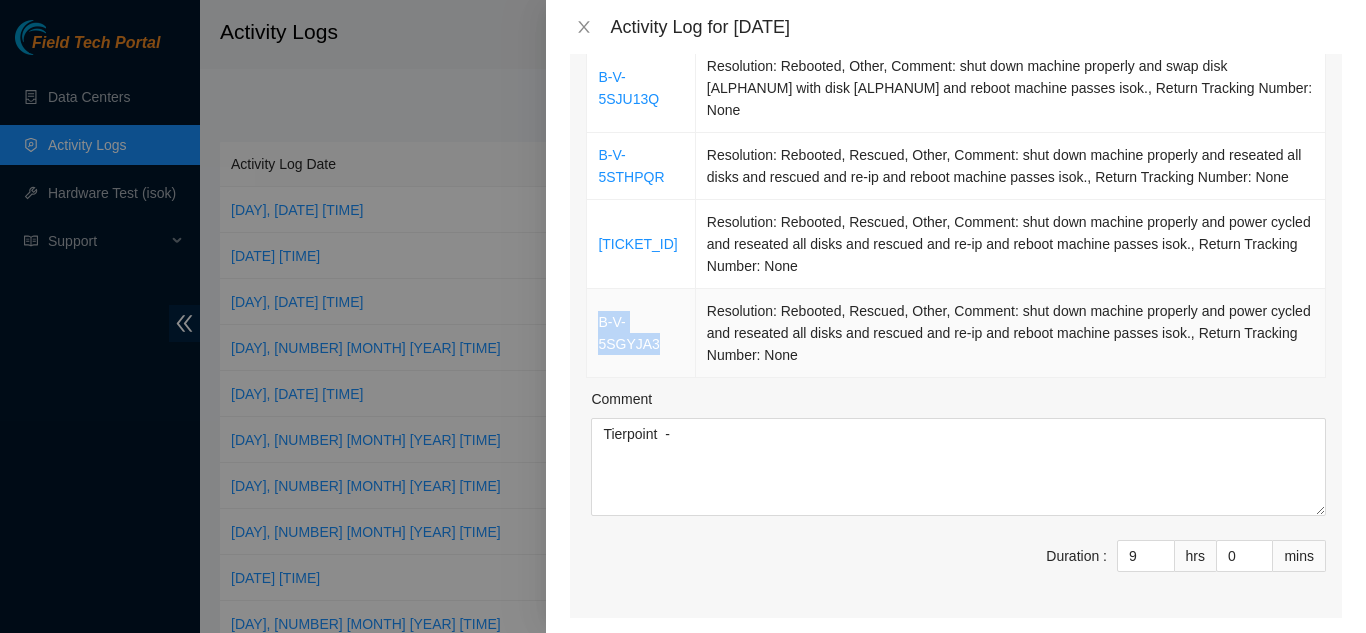 drag, startPoint x: 656, startPoint y: 346, endPoint x: 591, endPoint y: 330, distance: 66.94027 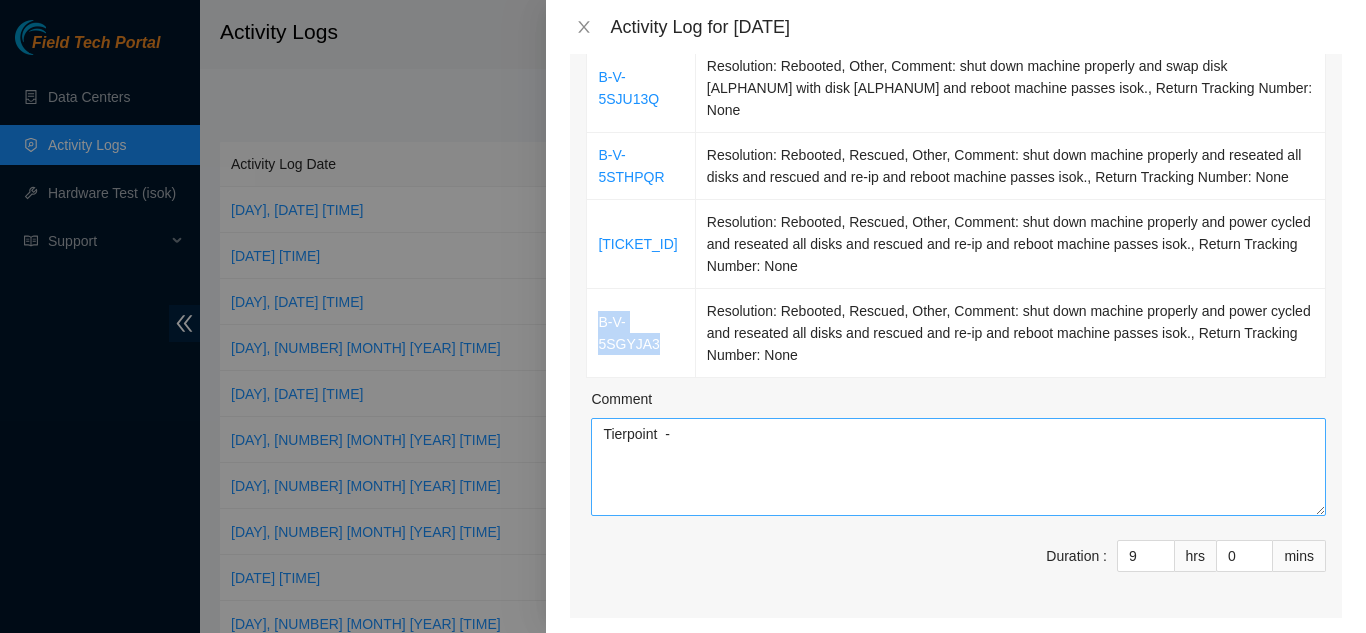 copy on "B-V-5SGYJA3" 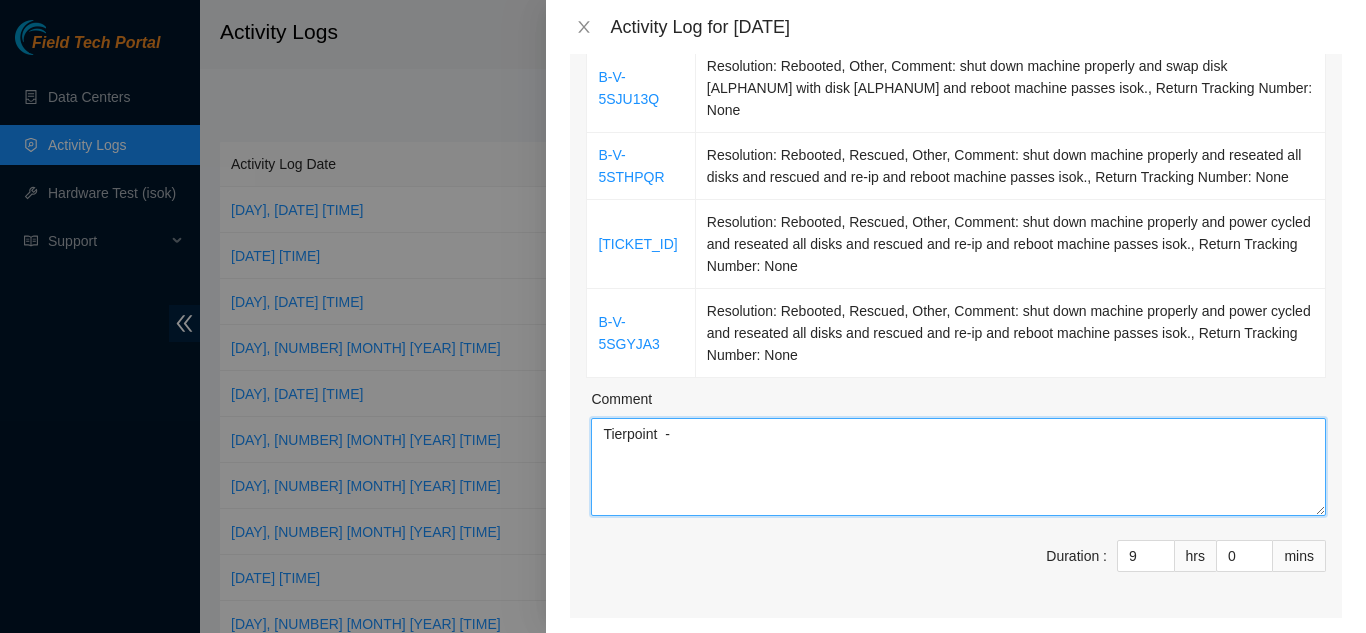 click on "Tierpoint  -" at bounding box center (958, 467) 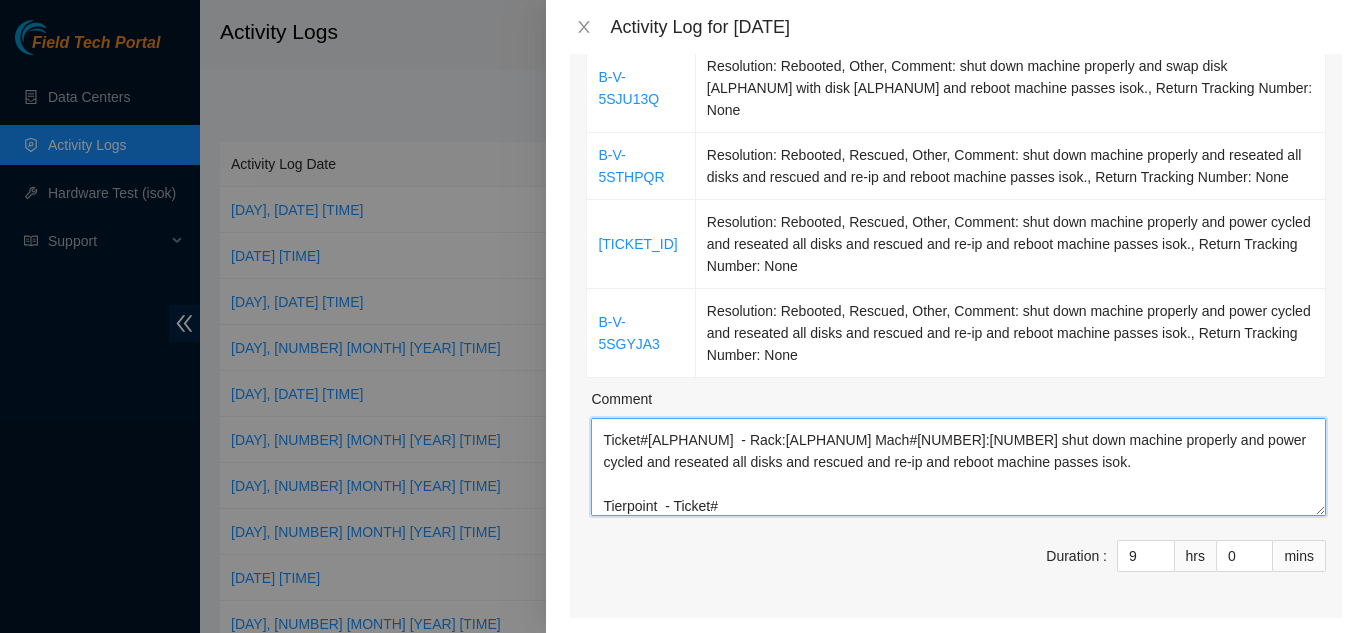 paste on "B-V-5SGYJA3" 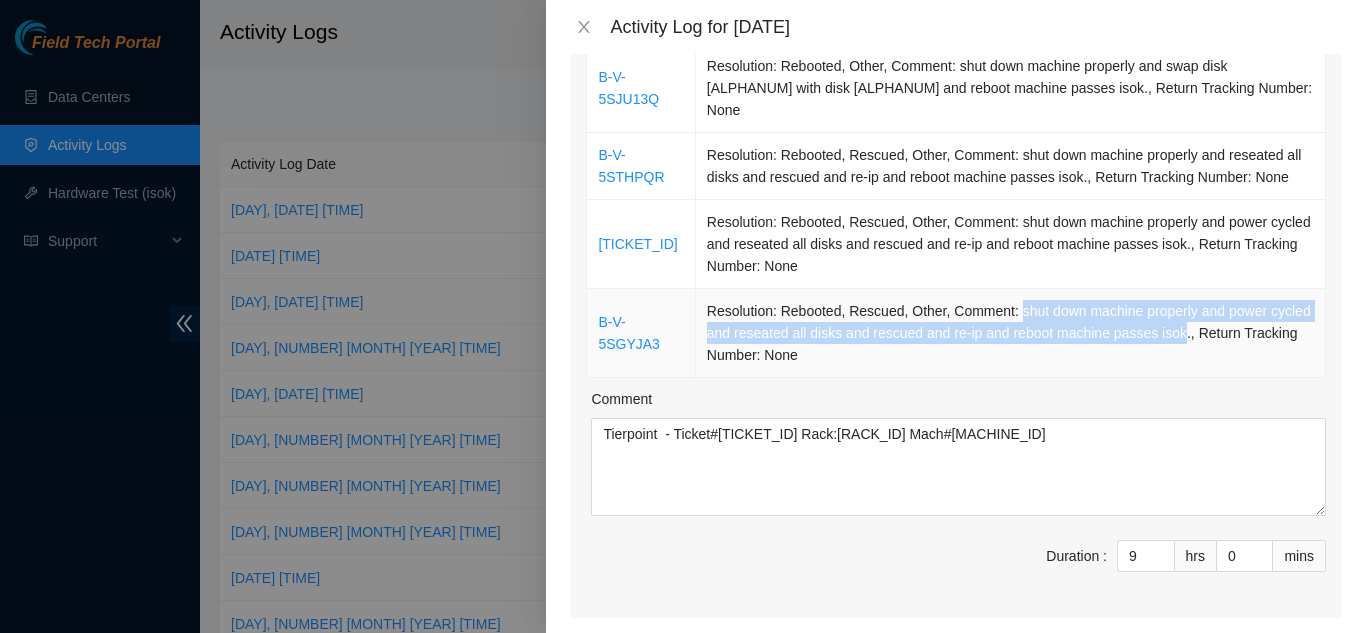 drag, startPoint x: 1004, startPoint y: 312, endPoint x: 1169, endPoint y: 343, distance: 167.88687 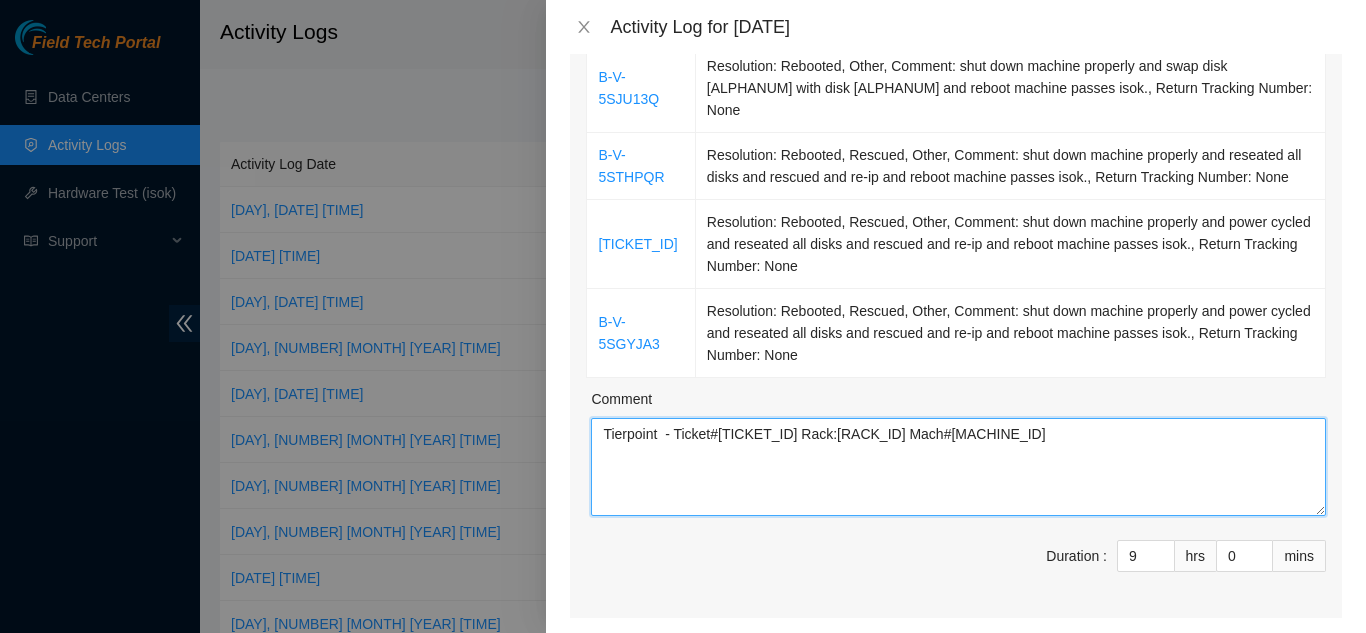 click on "Tierpoint  - Ticket#[TICKET_ID] Rack:[RACK_ID] Mach#[MACHINE_ID]" at bounding box center [958, 467] 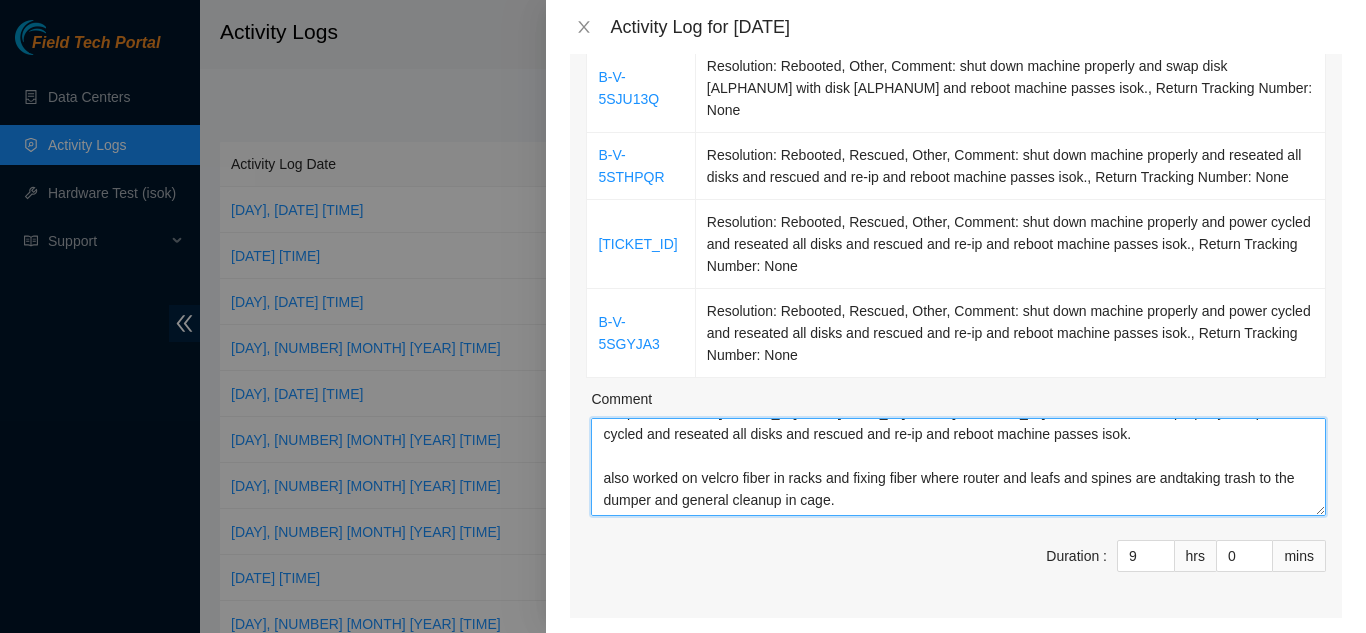 scroll, scrollTop: 242, scrollLeft: 0, axis: vertical 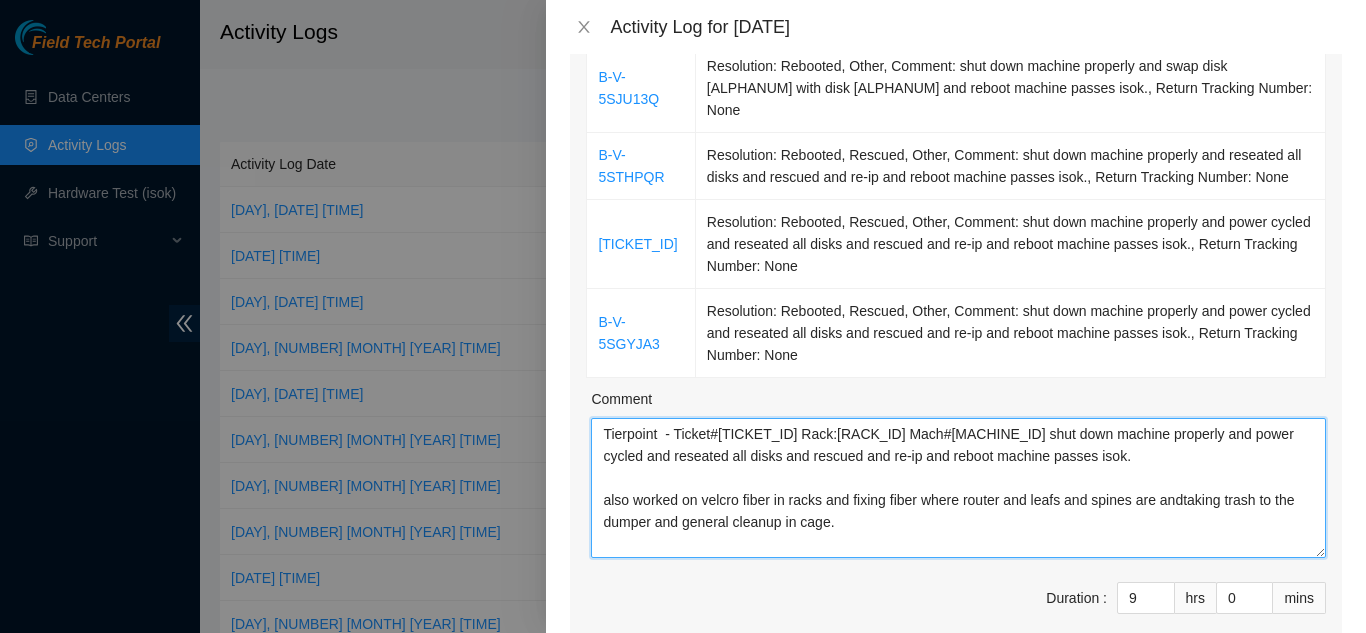 drag, startPoint x: 1303, startPoint y: 511, endPoint x: 1307, endPoint y: 556, distance: 45.17743 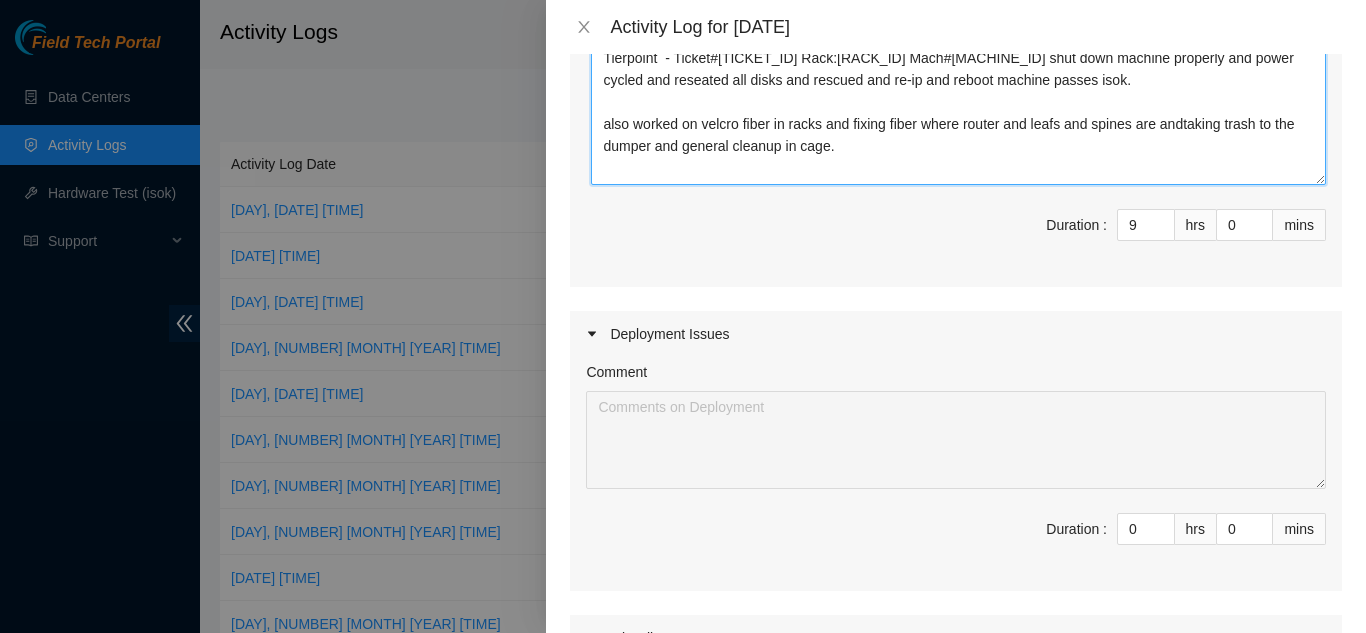 scroll, scrollTop: 700, scrollLeft: 0, axis: vertical 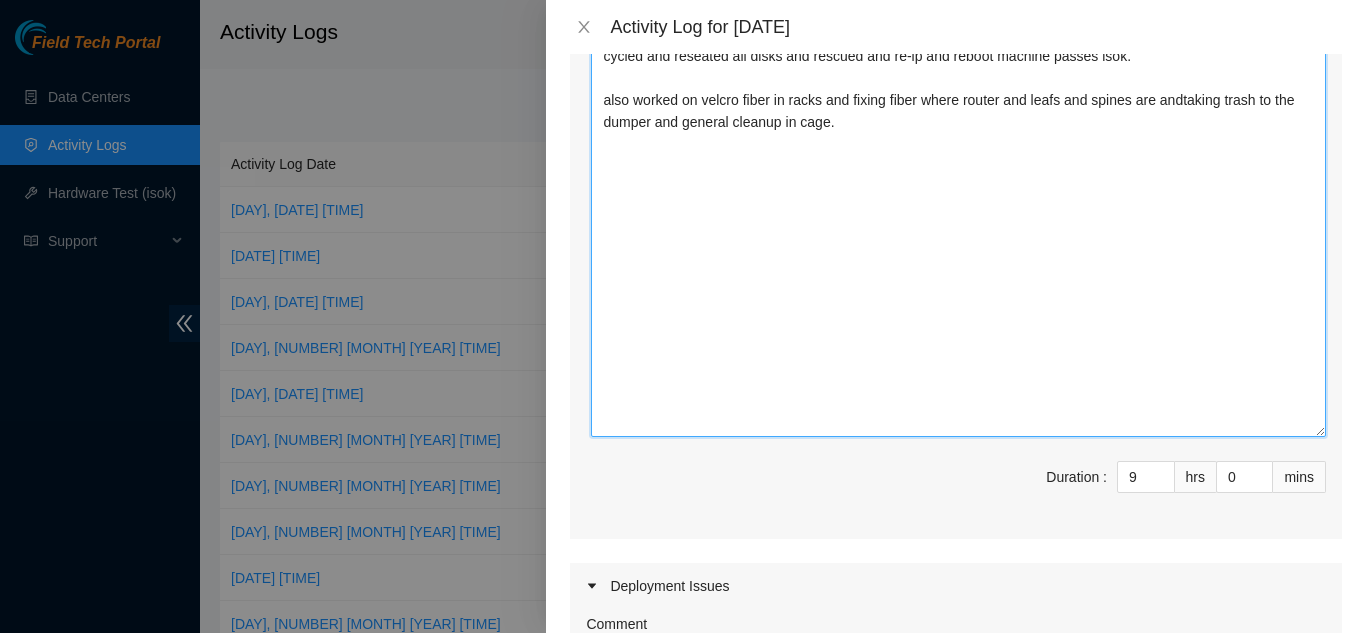 drag, startPoint x: 1303, startPoint y: 159, endPoint x: 1300, endPoint y: 436, distance: 277.01624 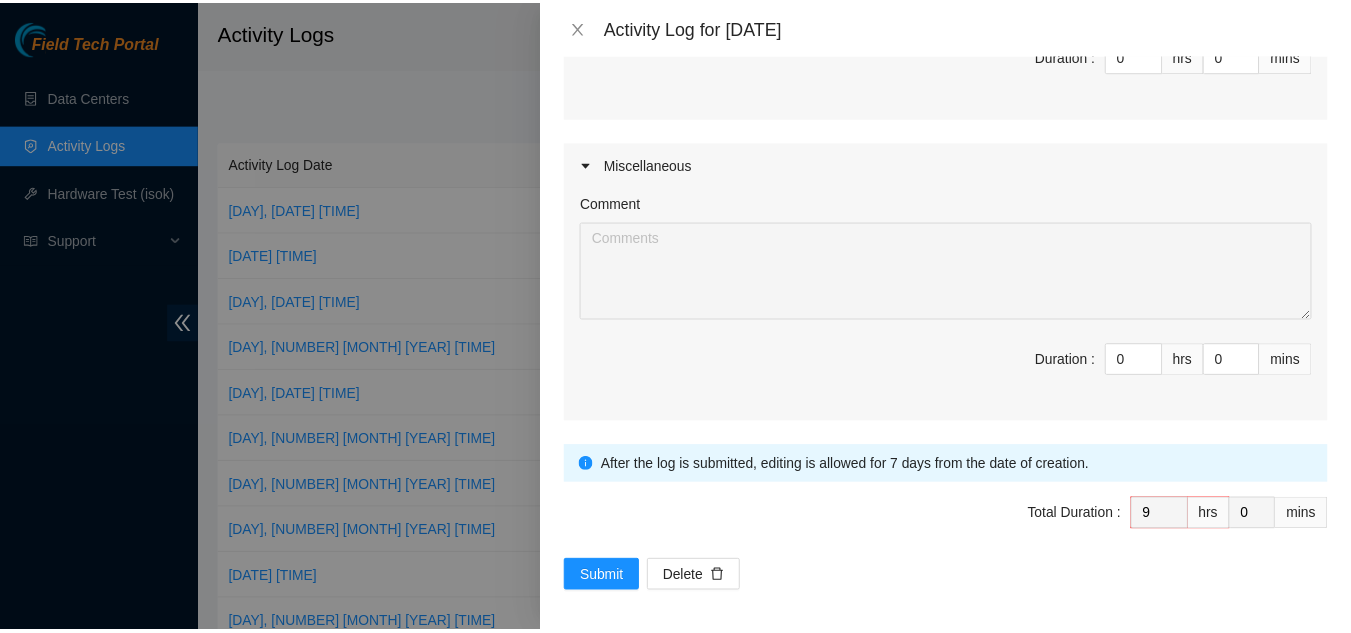 scroll, scrollTop: 1436, scrollLeft: 0, axis: vertical 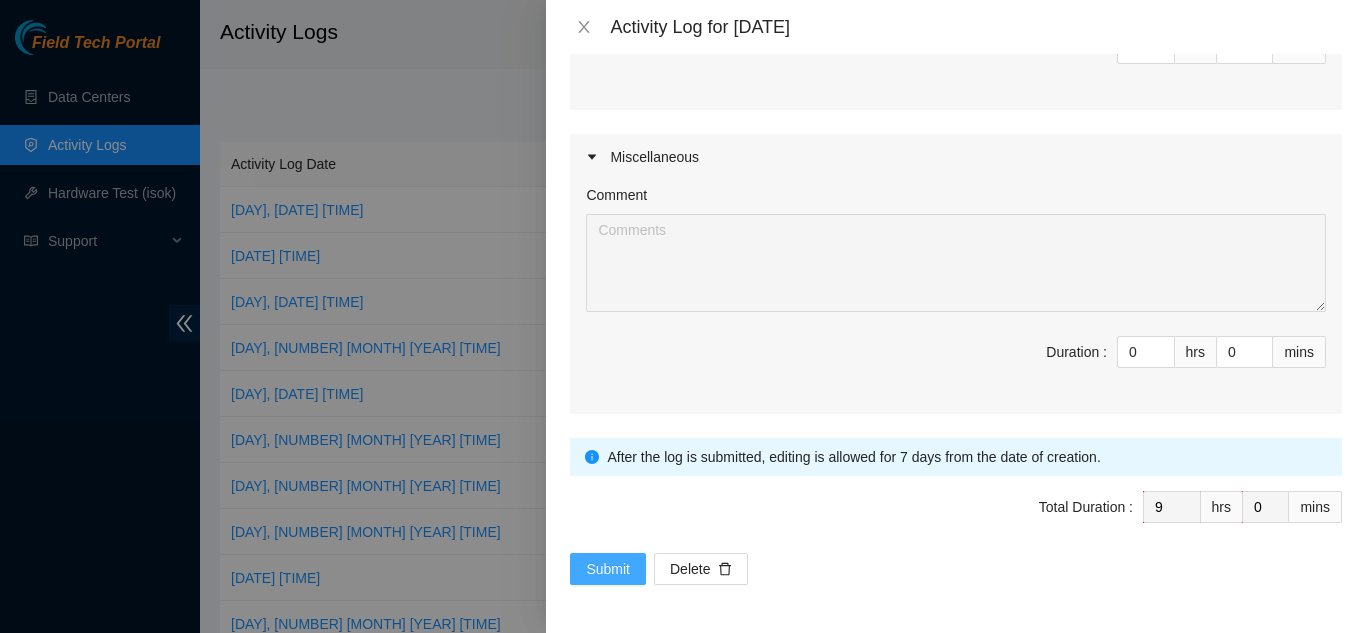 type on "Tierpoint  - Ticket#[TICKET_ID] Rack:[RACK_ID] Mach#[MACHINE_ID] shut down machine properly and power cycled and reseated all disks and rescued and re-ip and reboot machine passes isok.
also worked on velcro fiber in racks and fixing fiber where router and leafs and spines are andtaking trash to the dumper and general cleanup in cage." 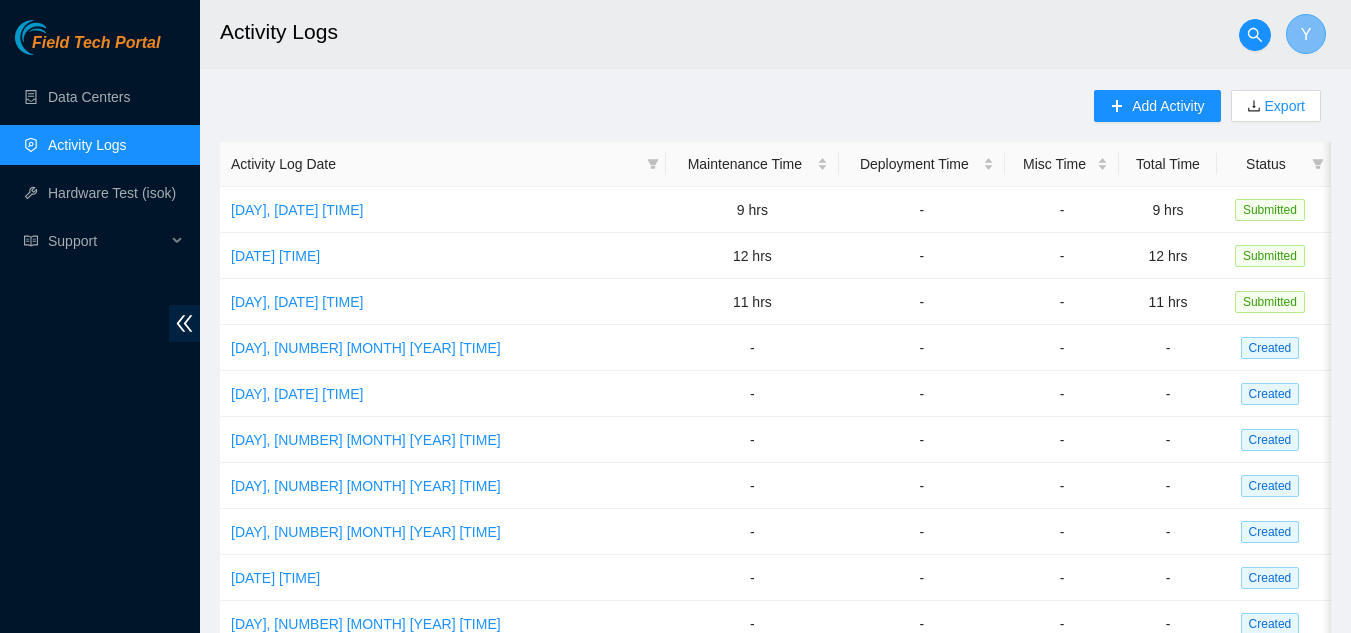 click on "Y" at bounding box center [1306, 34] 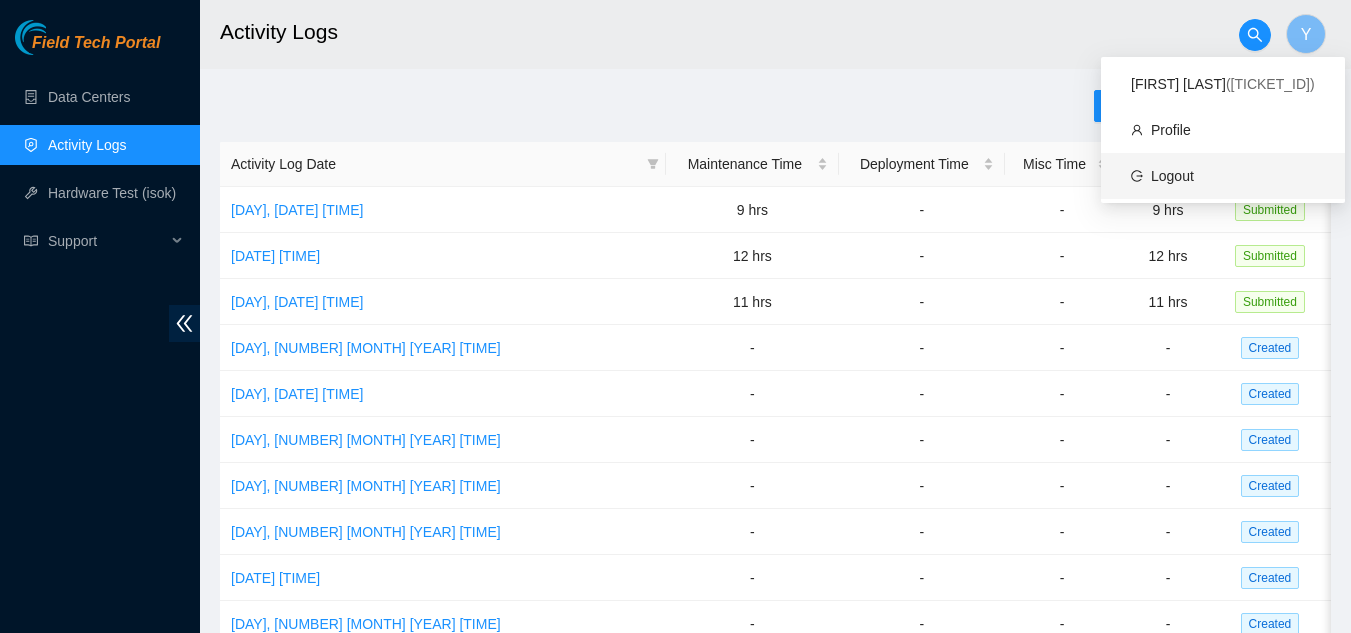 click on "Logout" at bounding box center (1172, 176) 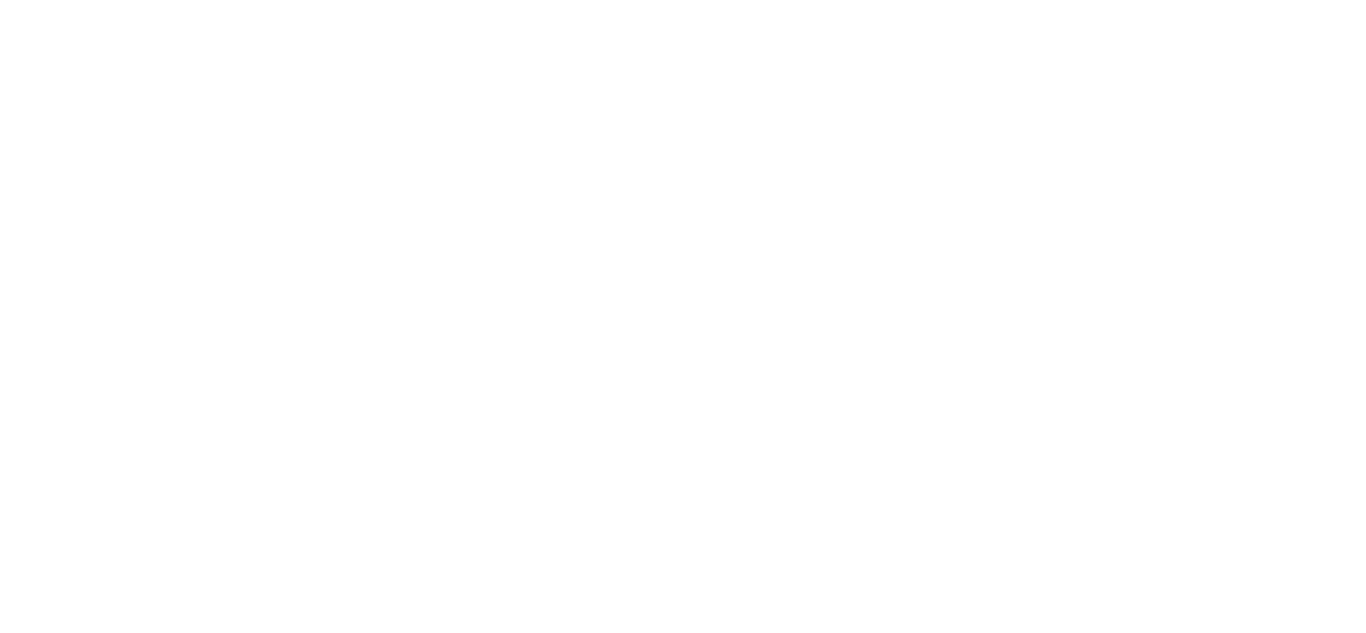 scroll, scrollTop: 0, scrollLeft: 0, axis: both 